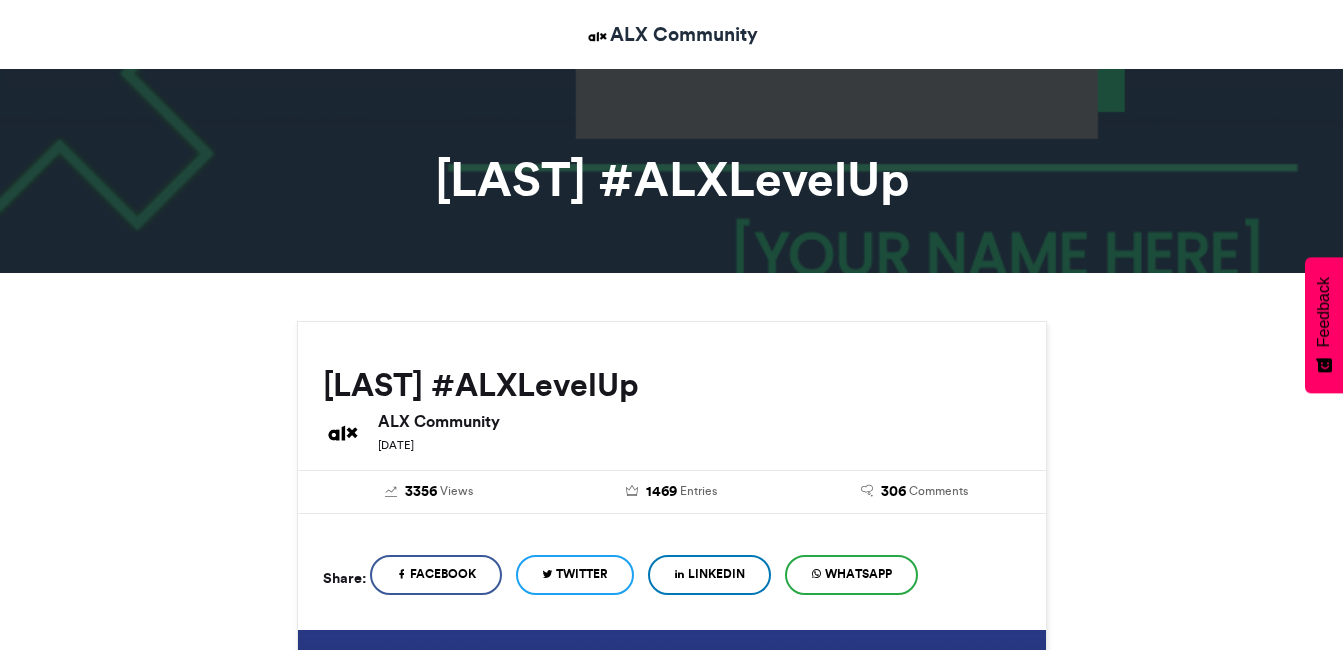 scroll, scrollTop: 0, scrollLeft: 0, axis: both 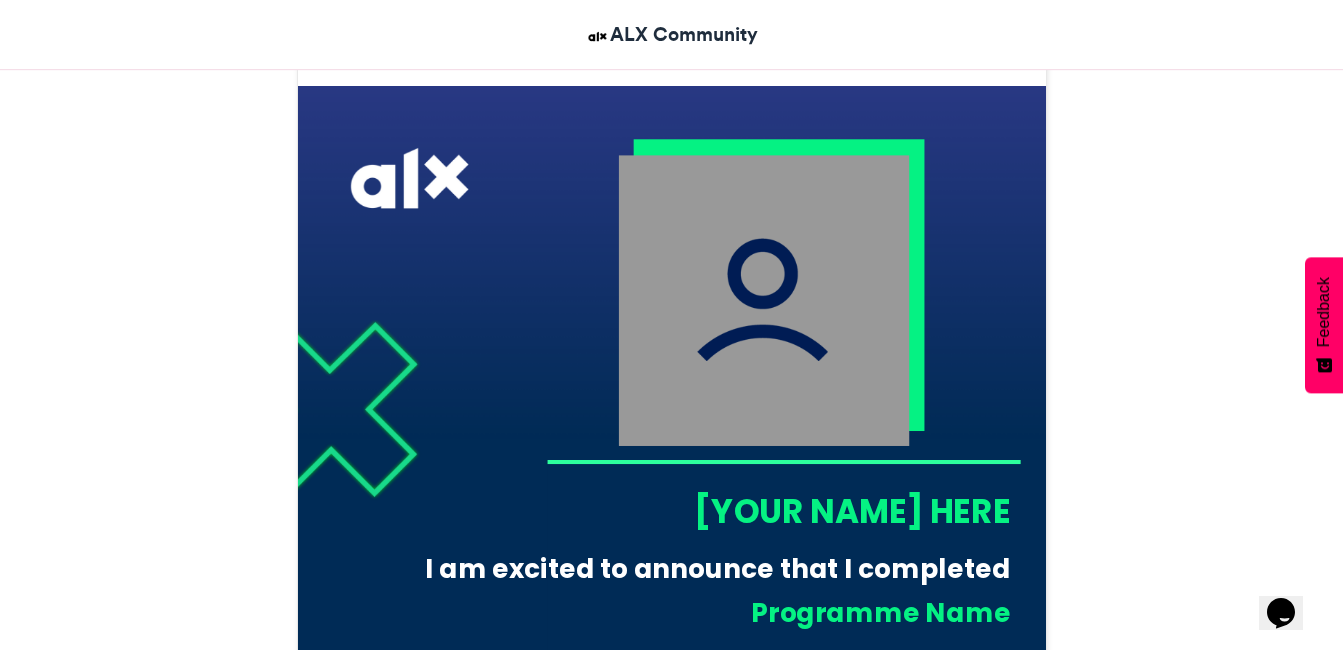 click on "[YOUR NAME] HERE" at bounding box center [778, 511] 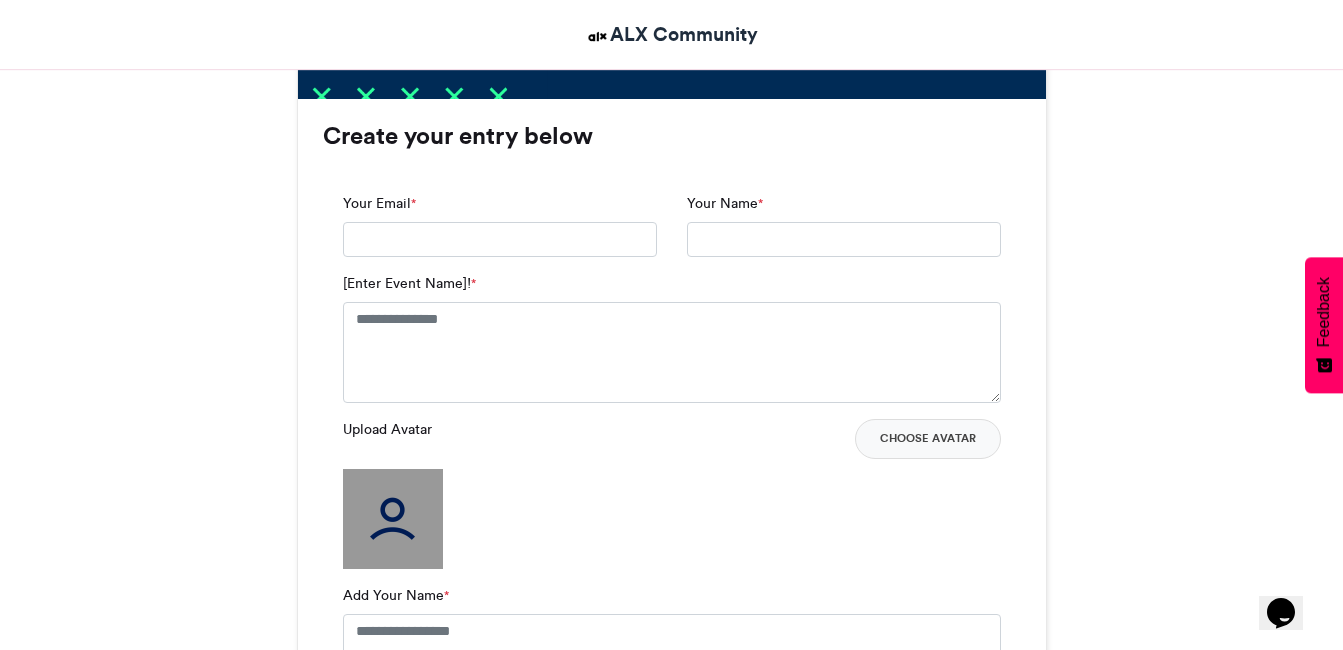 scroll, scrollTop: 1344, scrollLeft: 0, axis: vertical 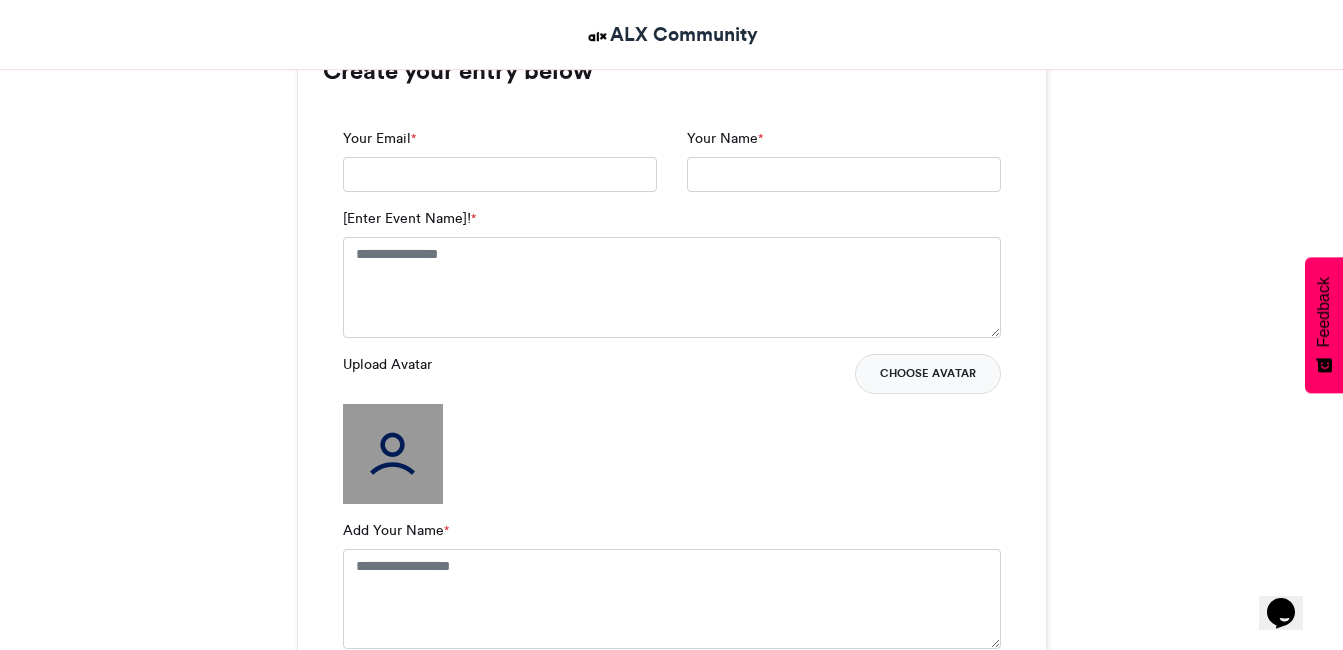 click on "Choose Avatar" at bounding box center (928, 374) 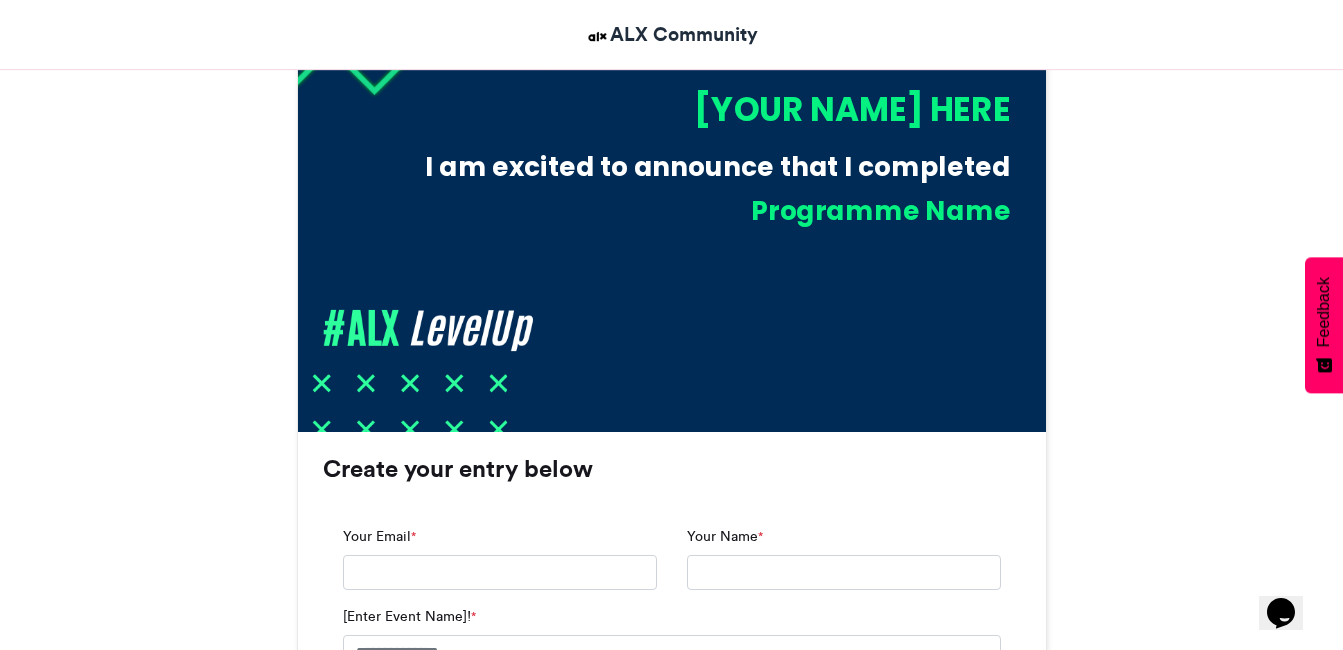 scroll, scrollTop: 944, scrollLeft: 0, axis: vertical 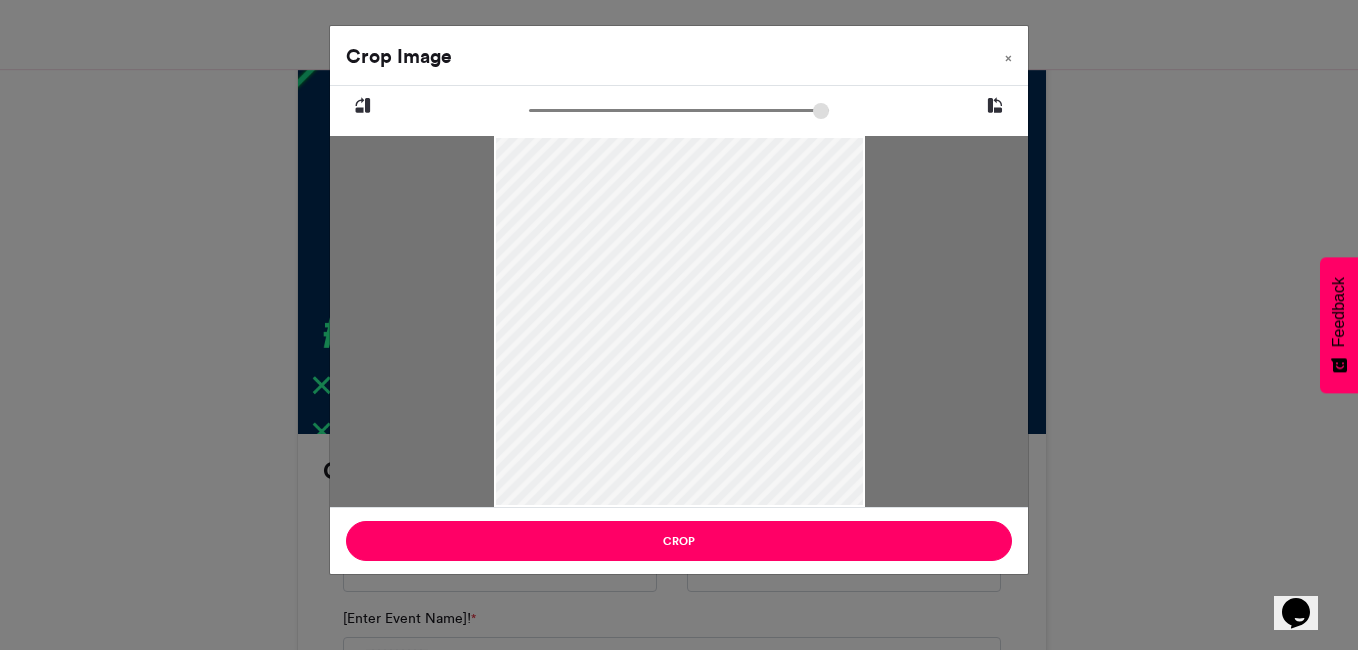 click at bounding box center [679, 110] 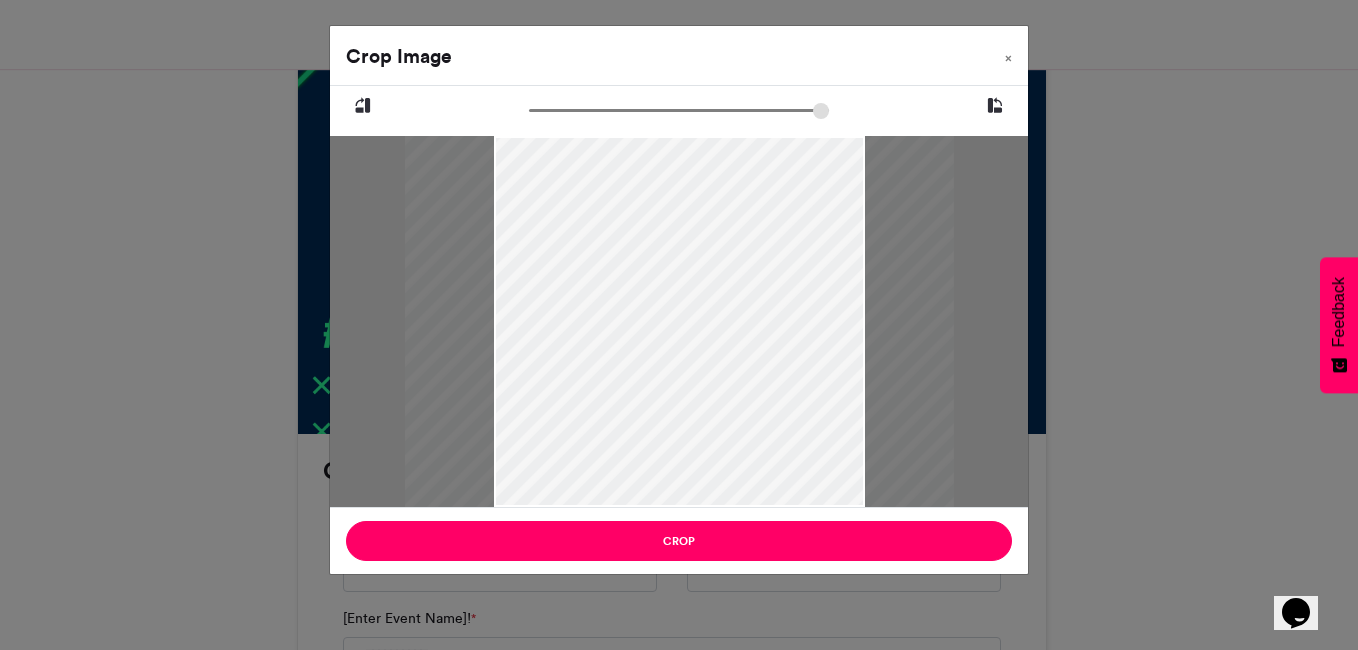 click at bounding box center [679, 110] 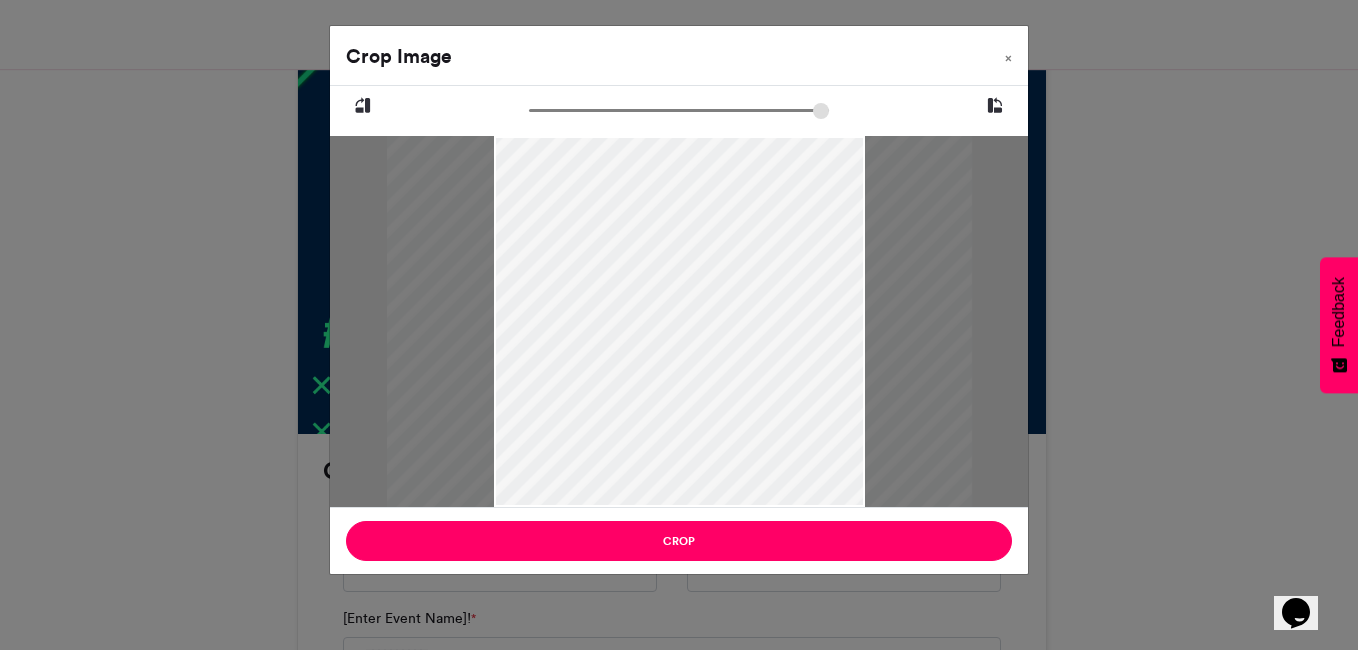 type on "******" 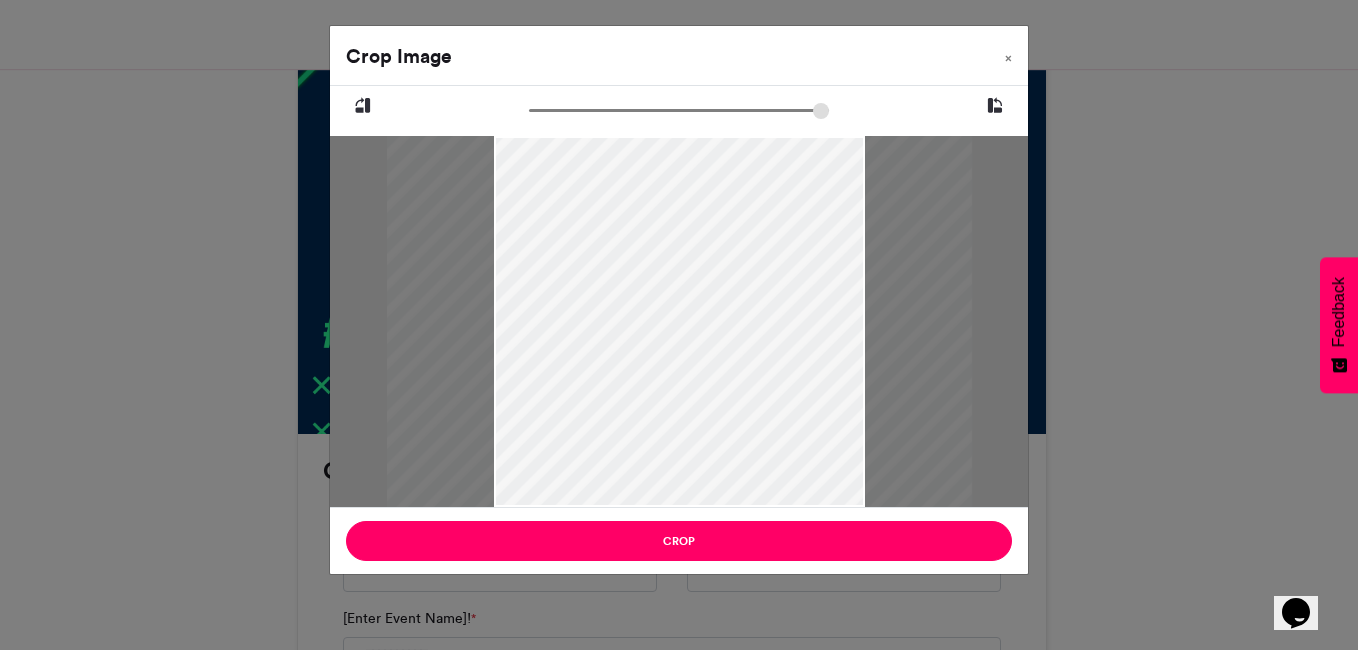 click at bounding box center [679, 110] 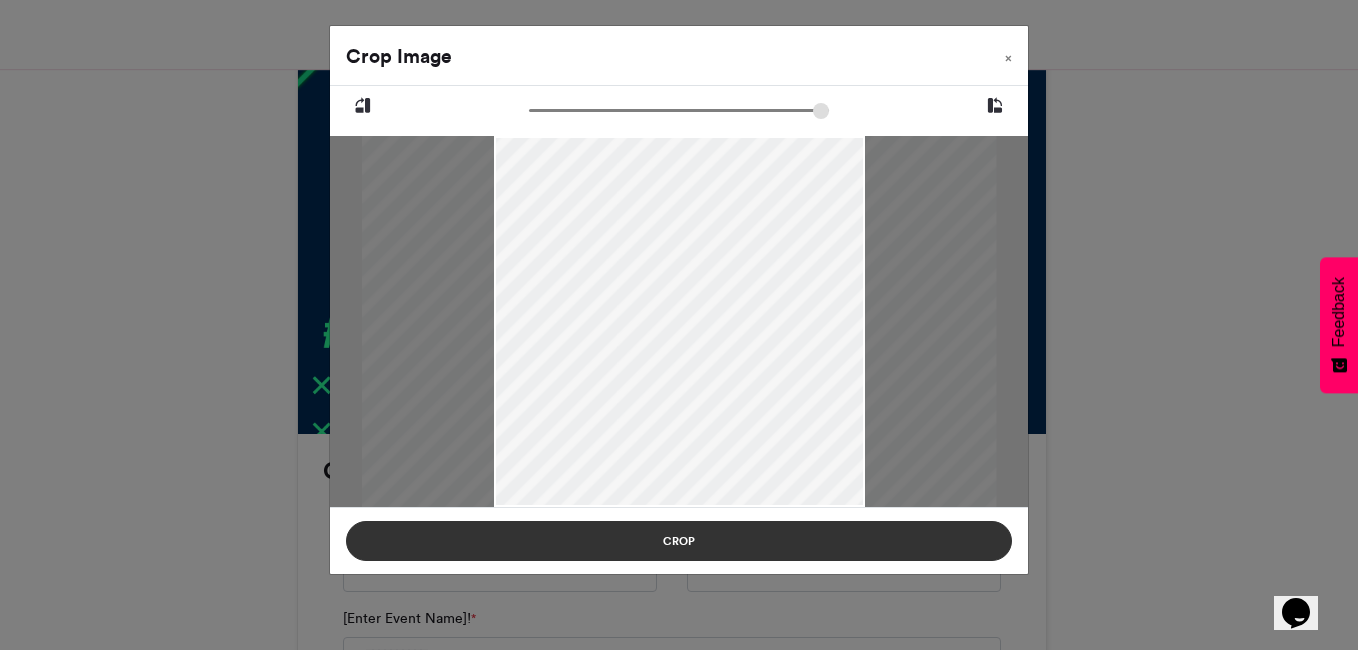 click on "Crop" at bounding box center [679, 541] 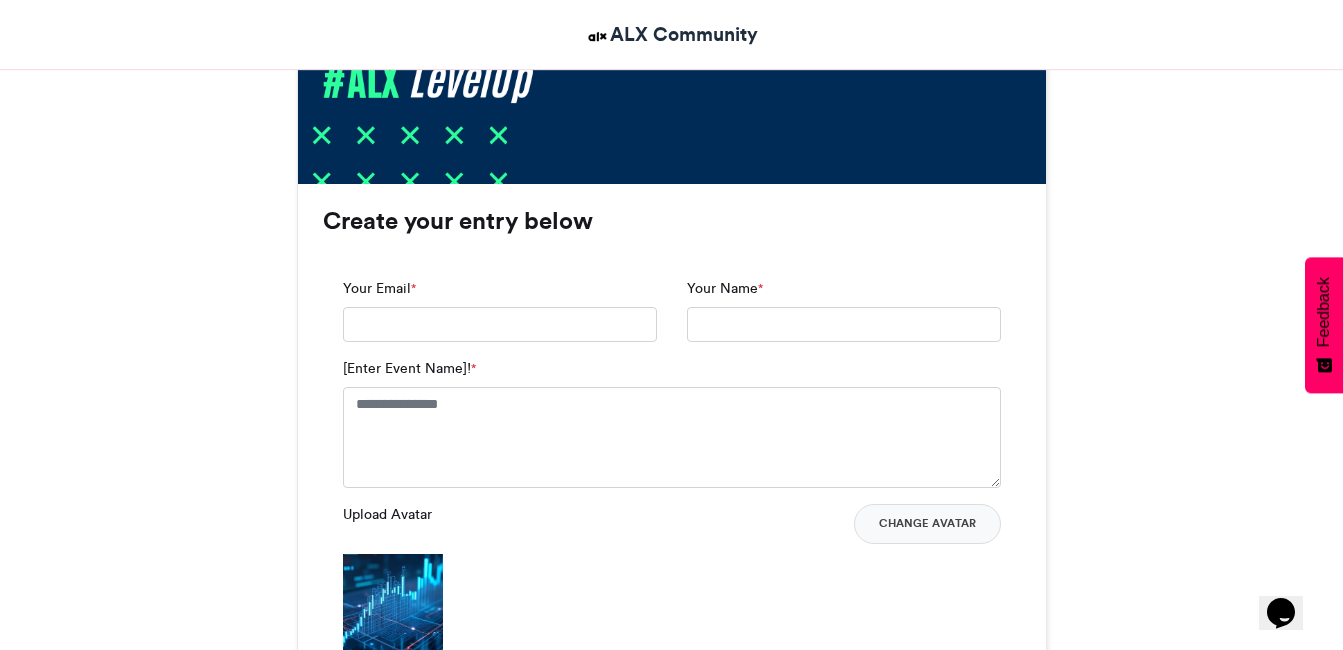 scroll, scrollTop: 1144, scrollLeft: 0, axis: vertical 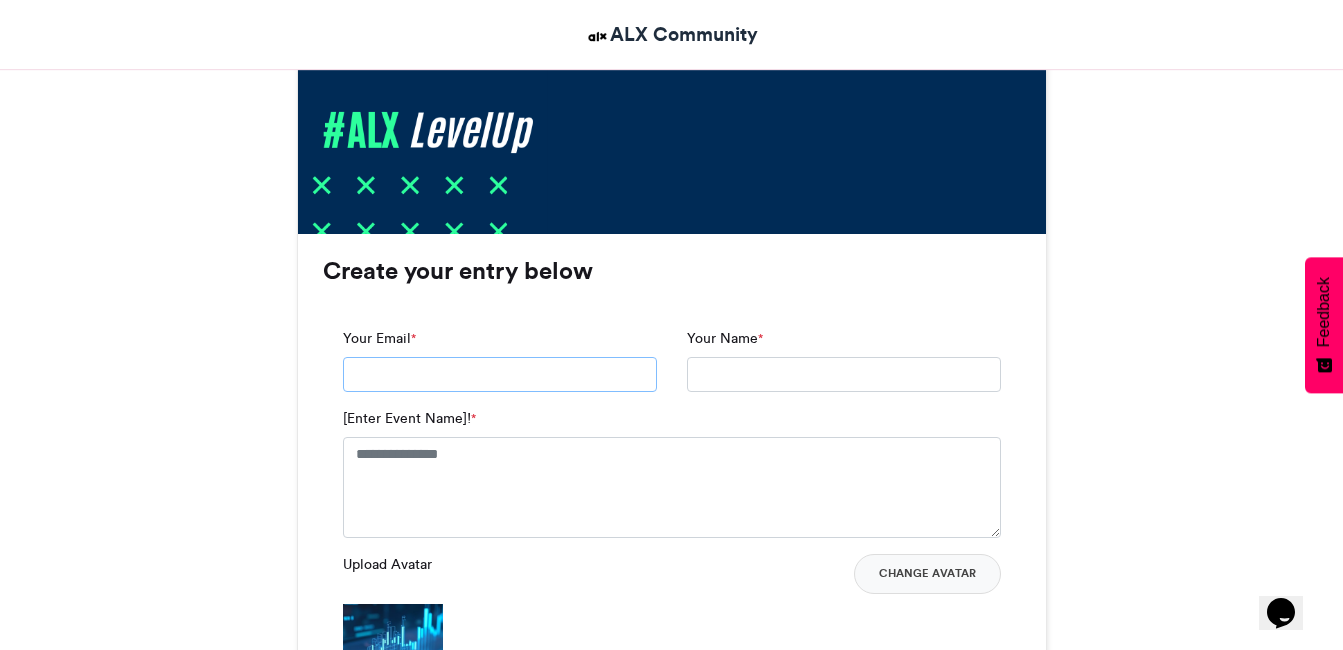 click on "Your Email  *" at bounding box center [500, 375] 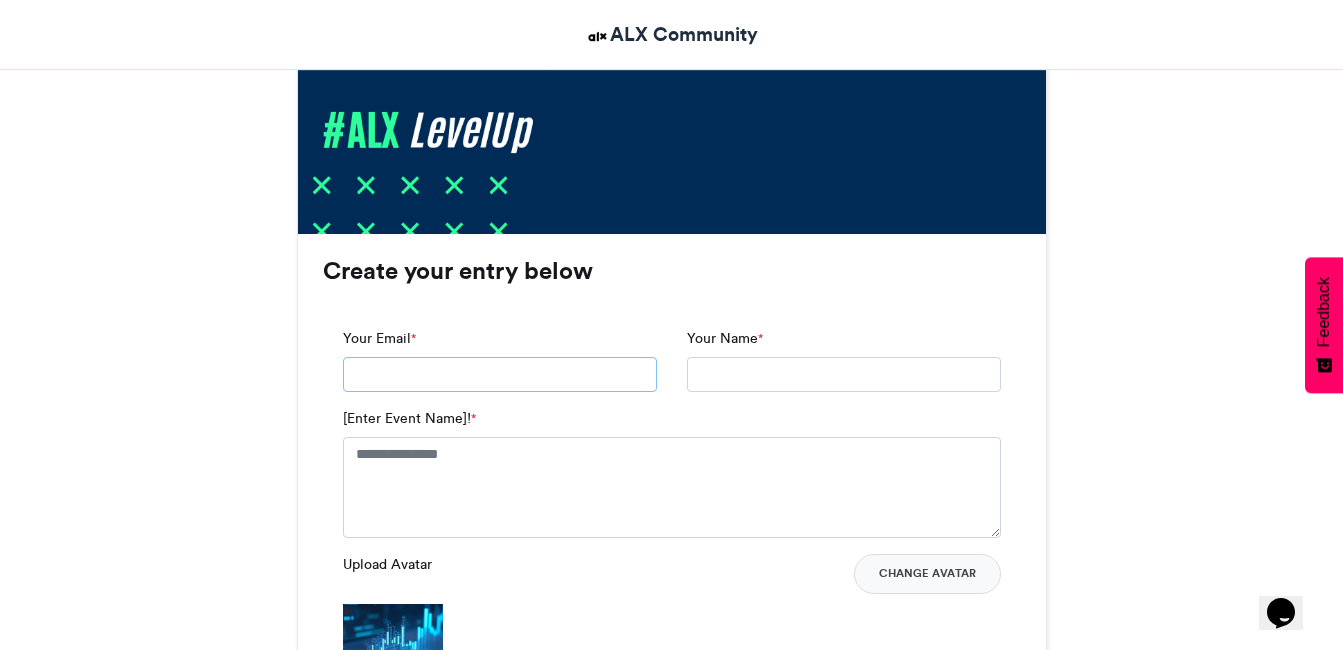 type on "**********" 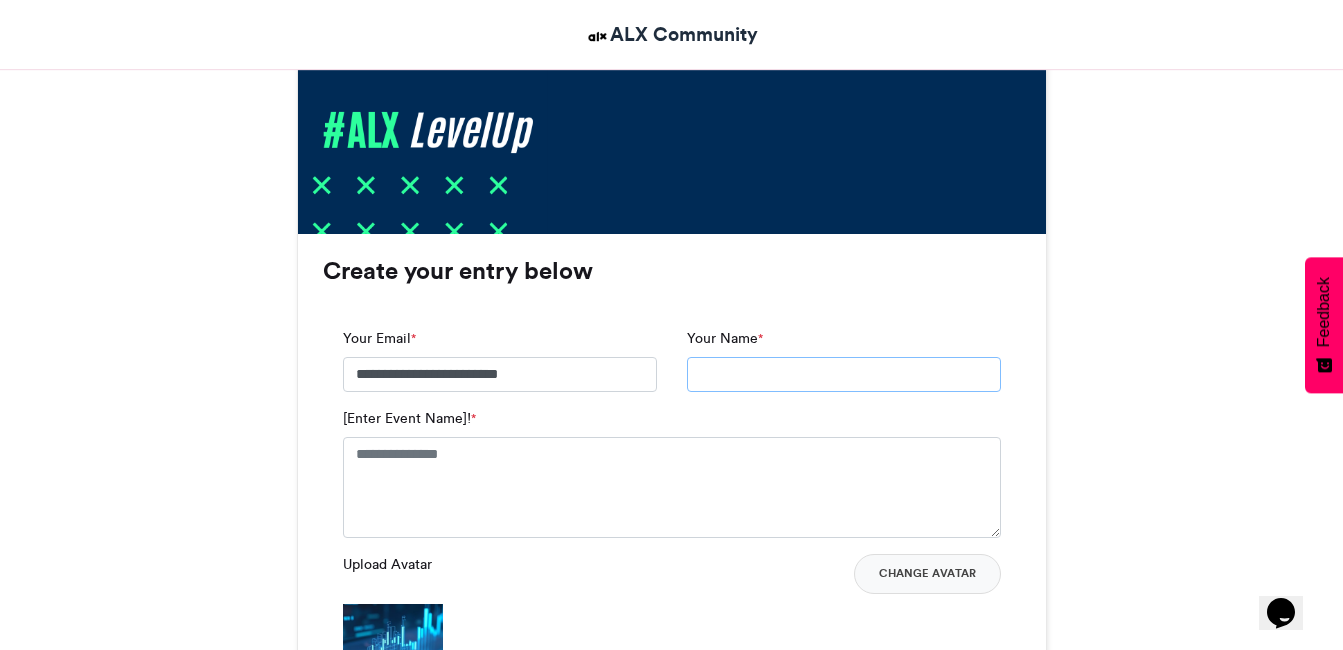 click on "Your Name  *" at bounding box center [844, 375] 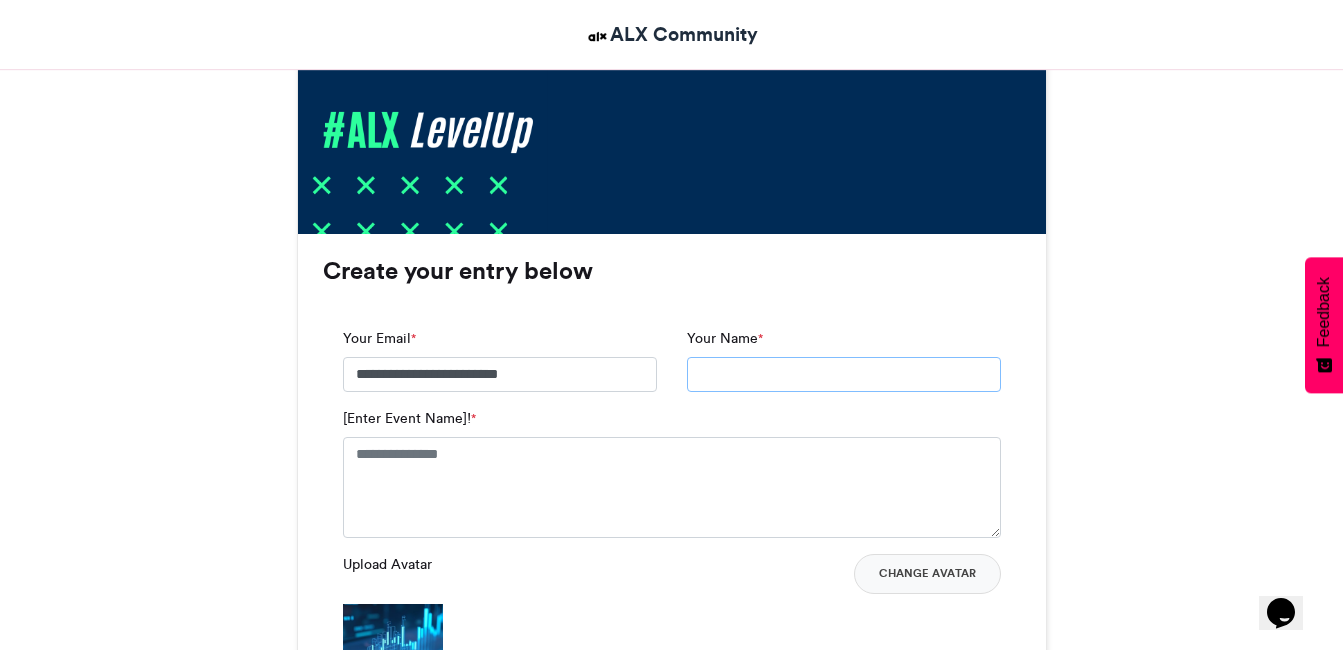type on "**********" 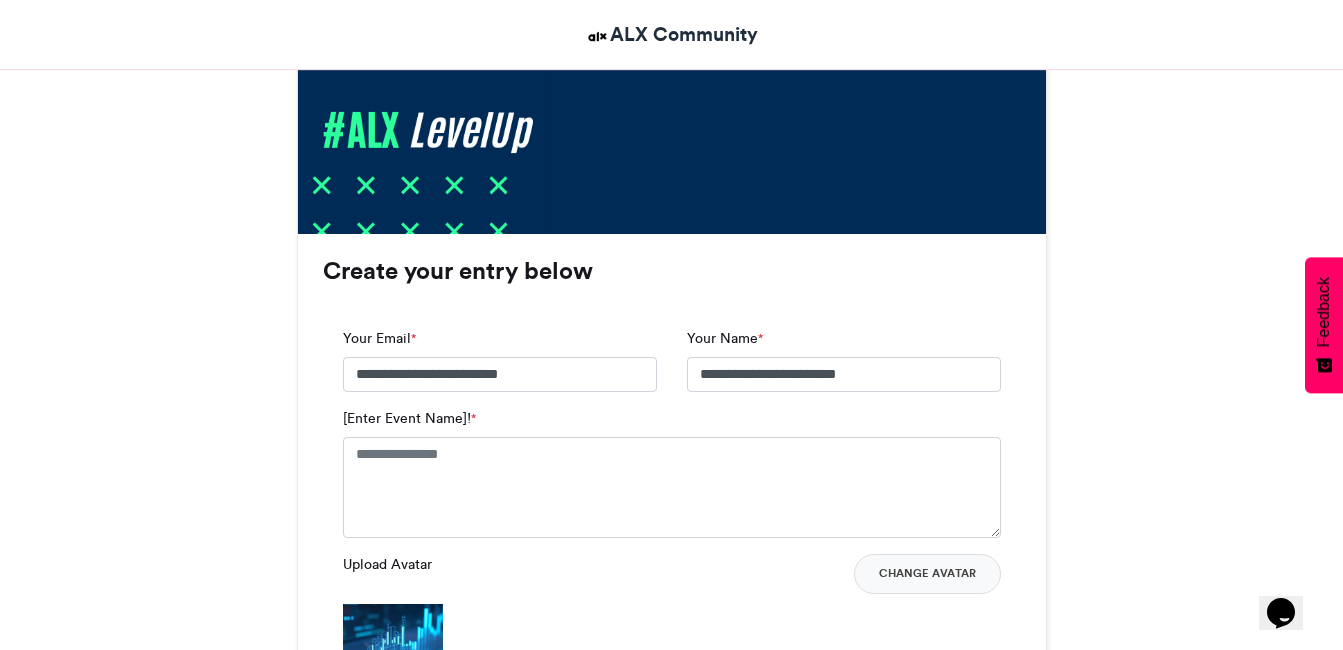 type on "**********" 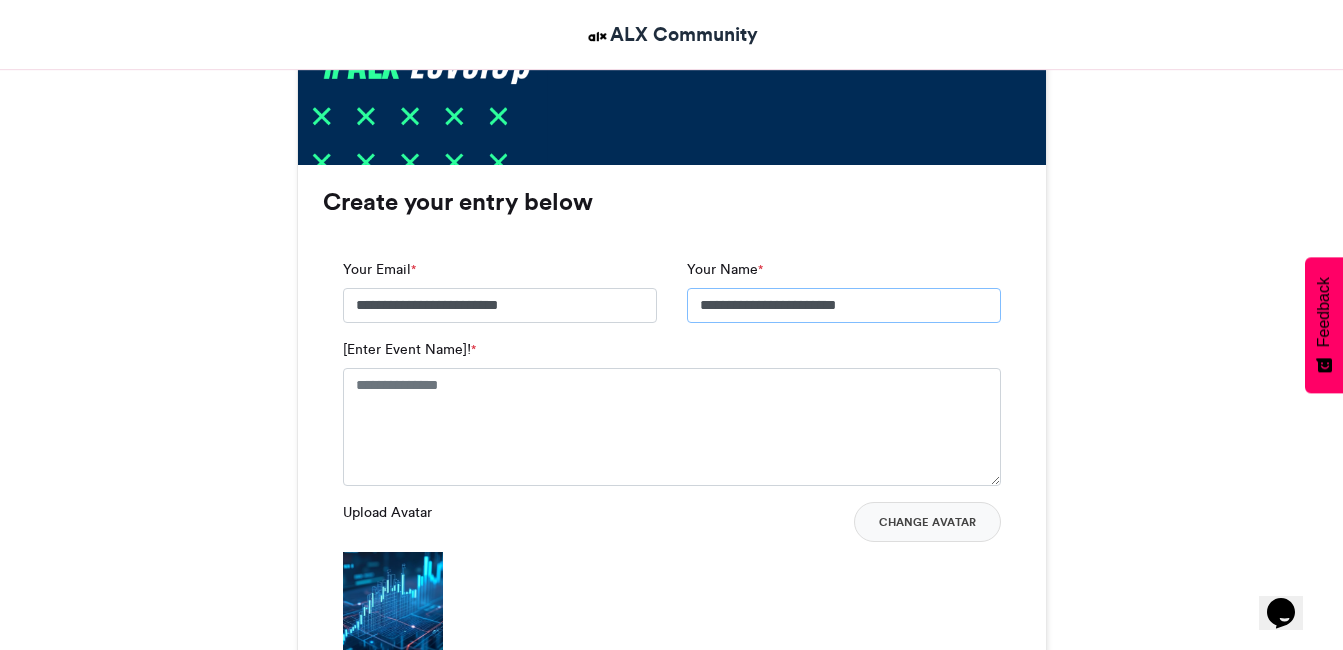 scroll, scrollTop: 1200, scrollLeft: 0, axis: vertical 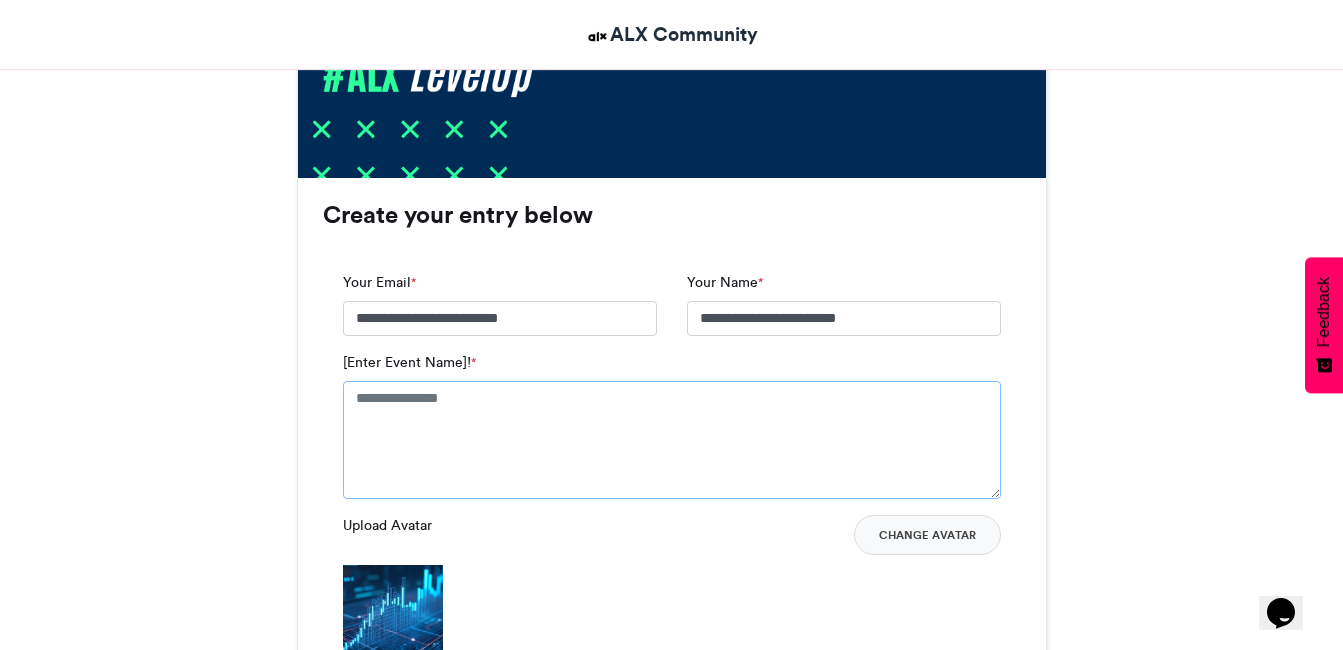 click on "[Enter Event Name]!  *" at bounding box center (672, 440) 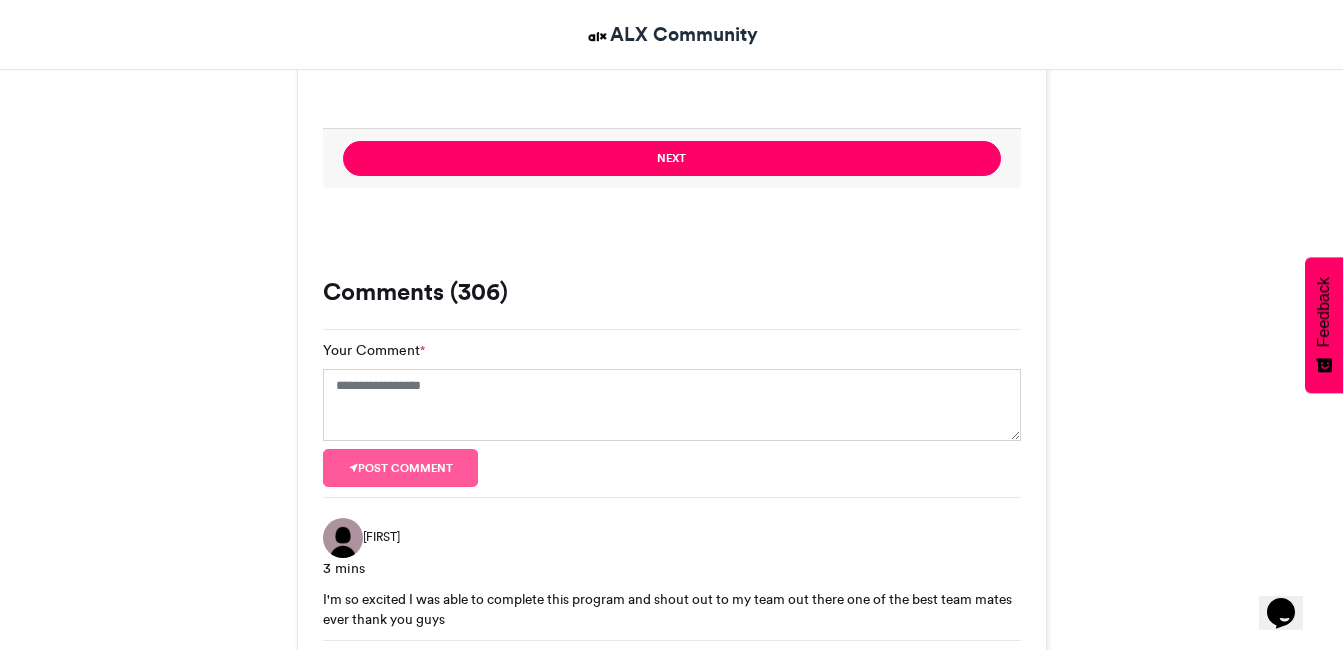 scroll, scrollTop: 2000, scrollLeft: 0, axis: vertical 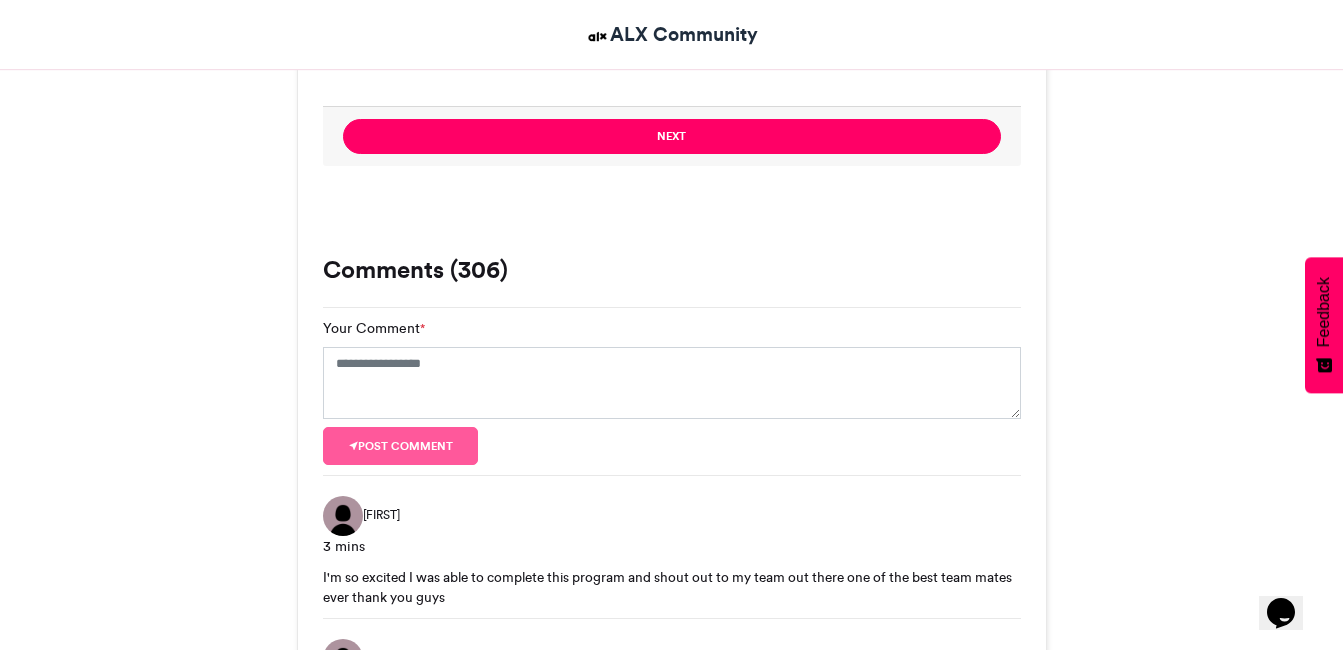 type on "**********" 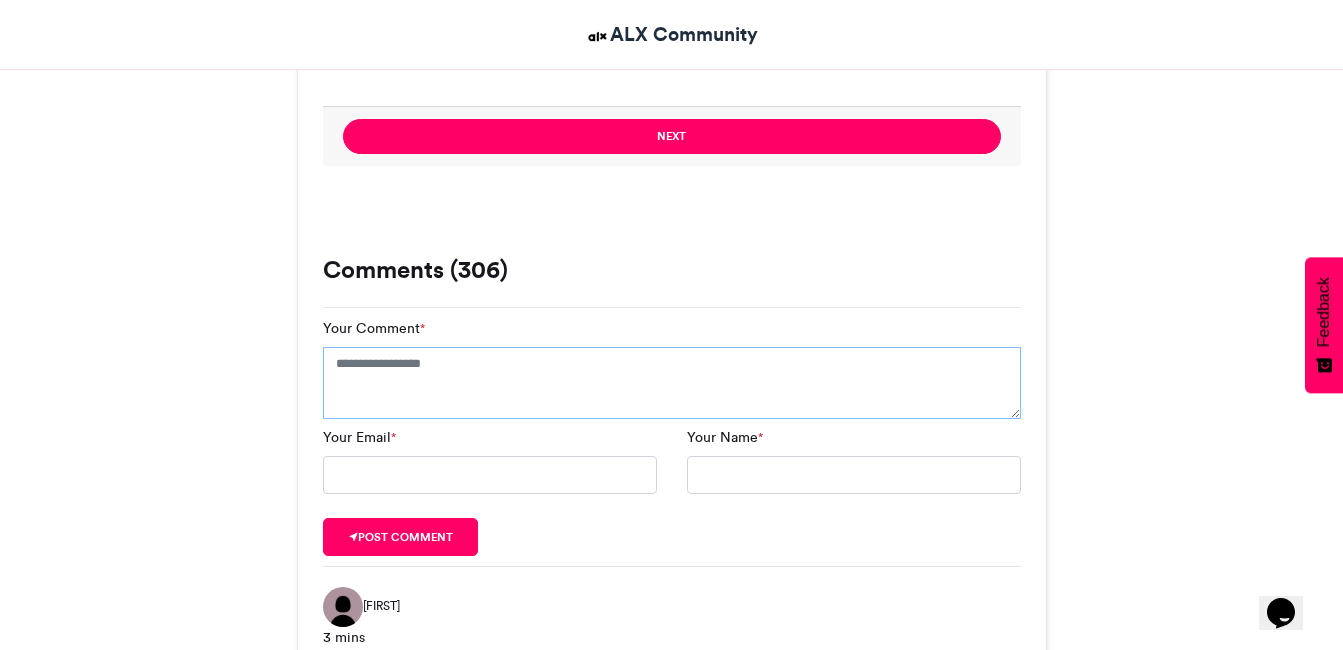 click on "Your Comment  *" at bounding box center (672, 383) 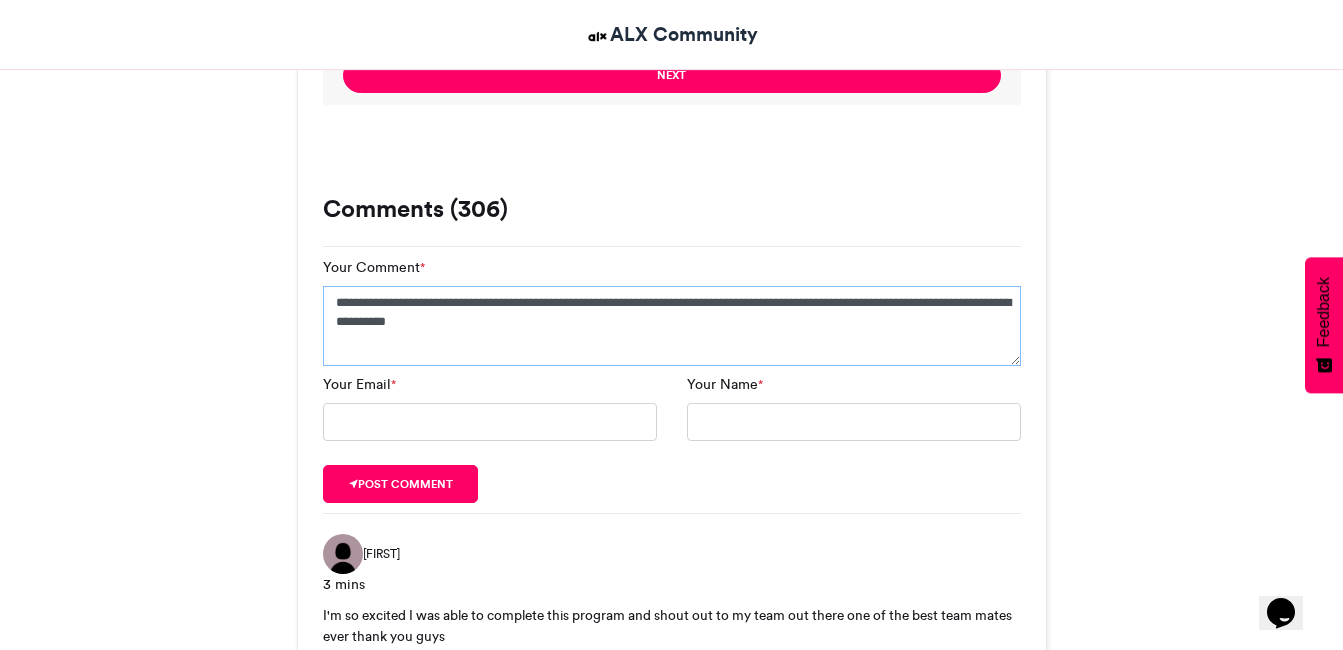 scroll, scrollTop: 2000, scrollLeft: 0, axis: vertical 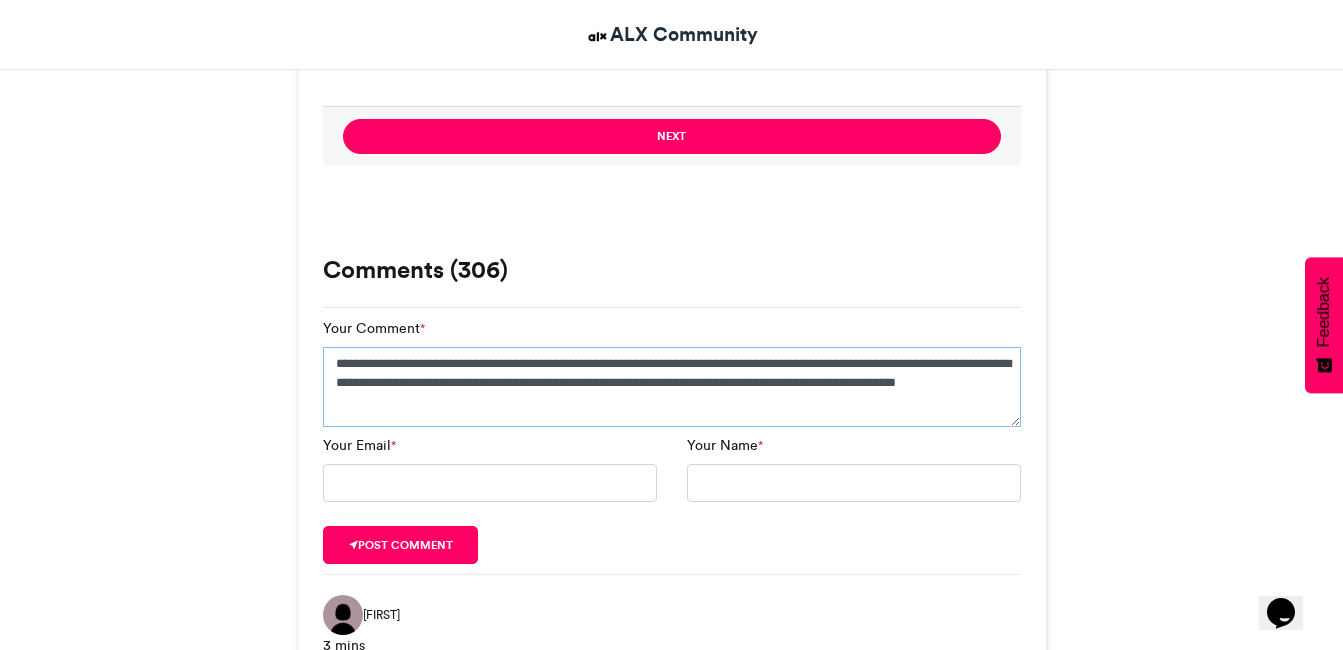 click on "**********" at bounding box center (672, 387) 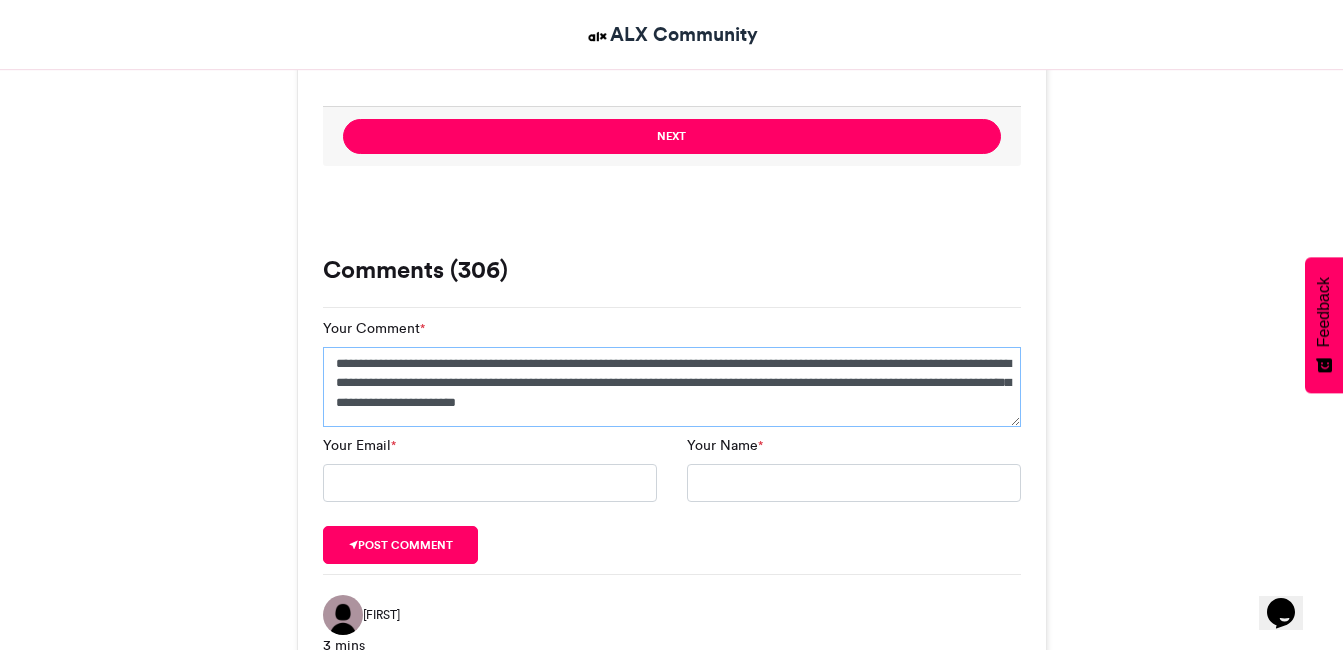 type on "**********" 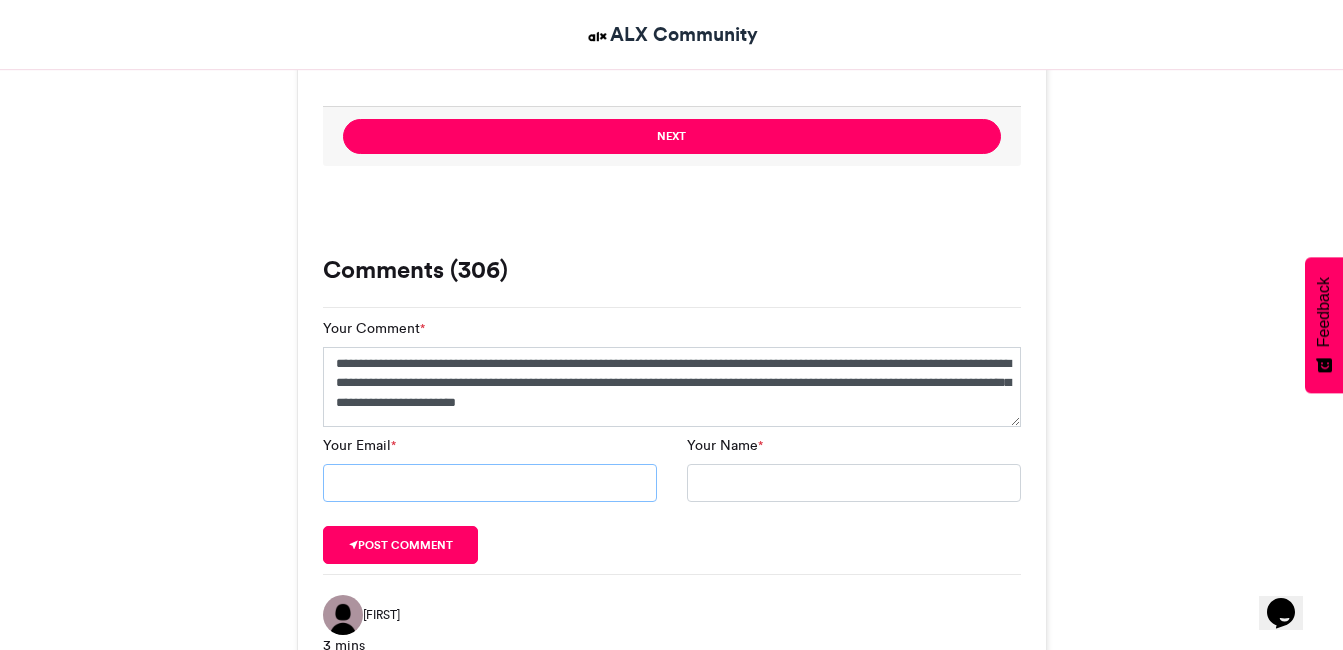 click on "Your Email  *" at bounding box center (490, 483) 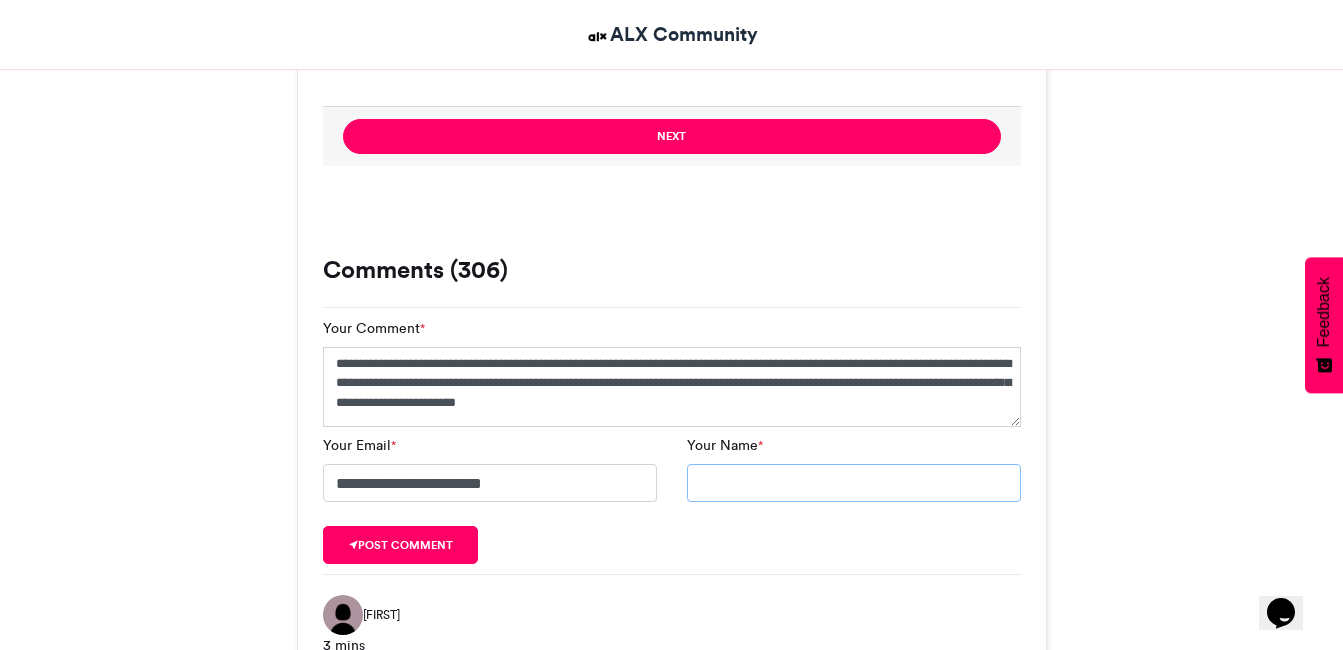 type on "**********" 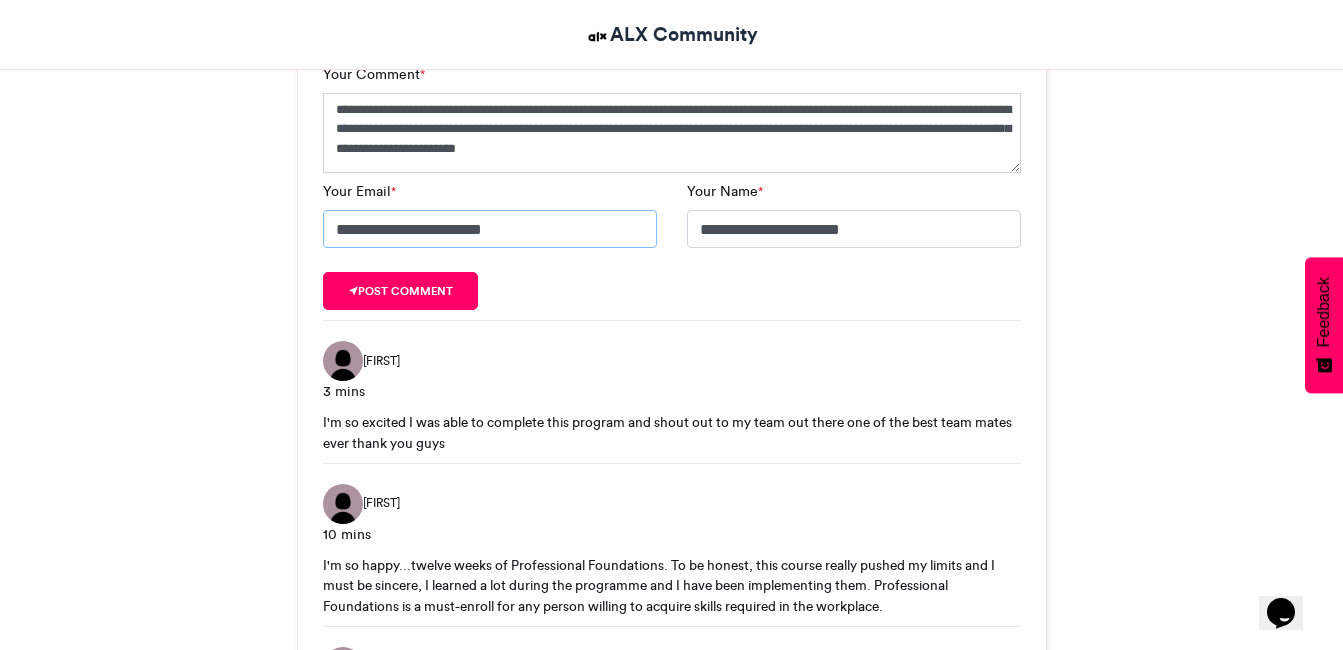 scroll, scrollTop: 2300, scrollLeft: 0, axis: vertical 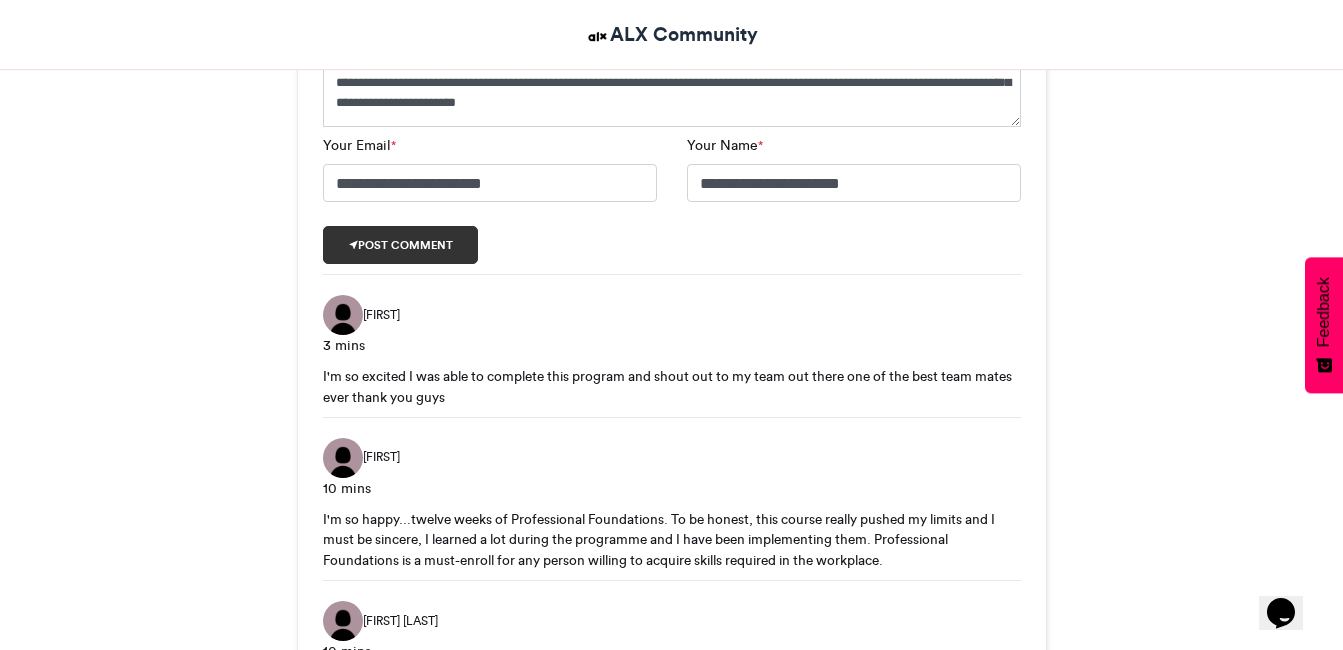 click on "Post comment" at bounding box center (401, 245) 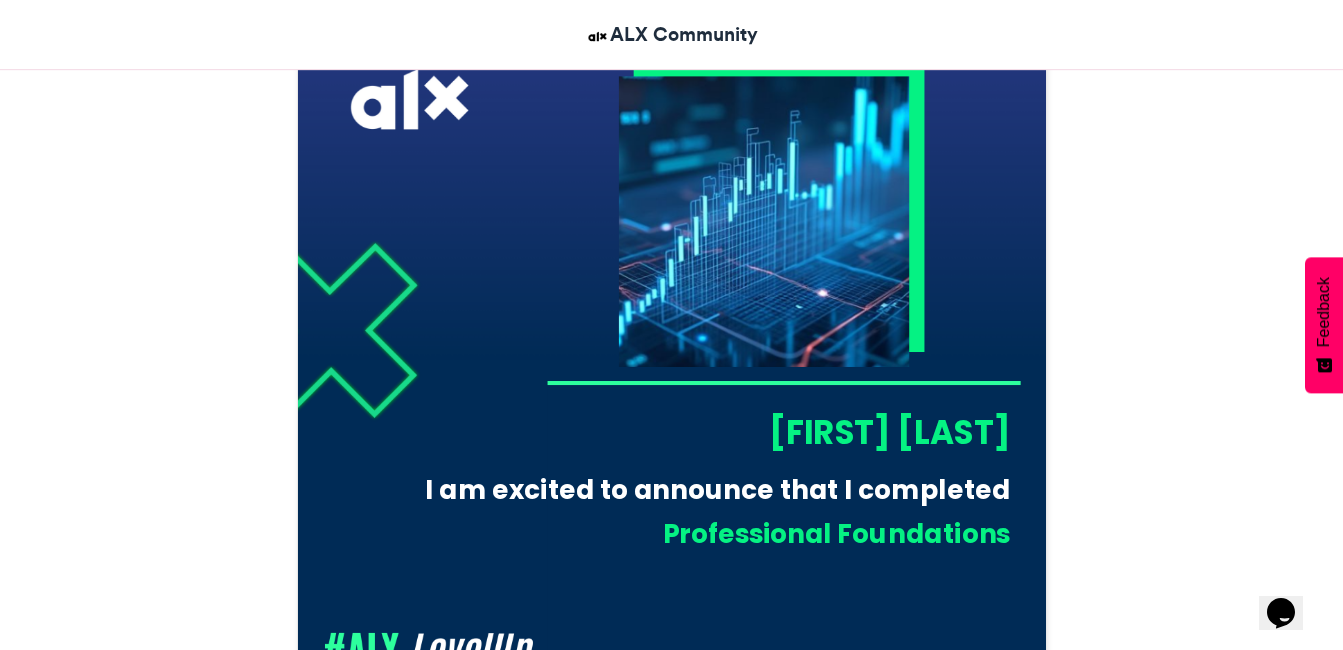 scroll, scrollTop: 600, scrollLeft: 0, axis: vertical 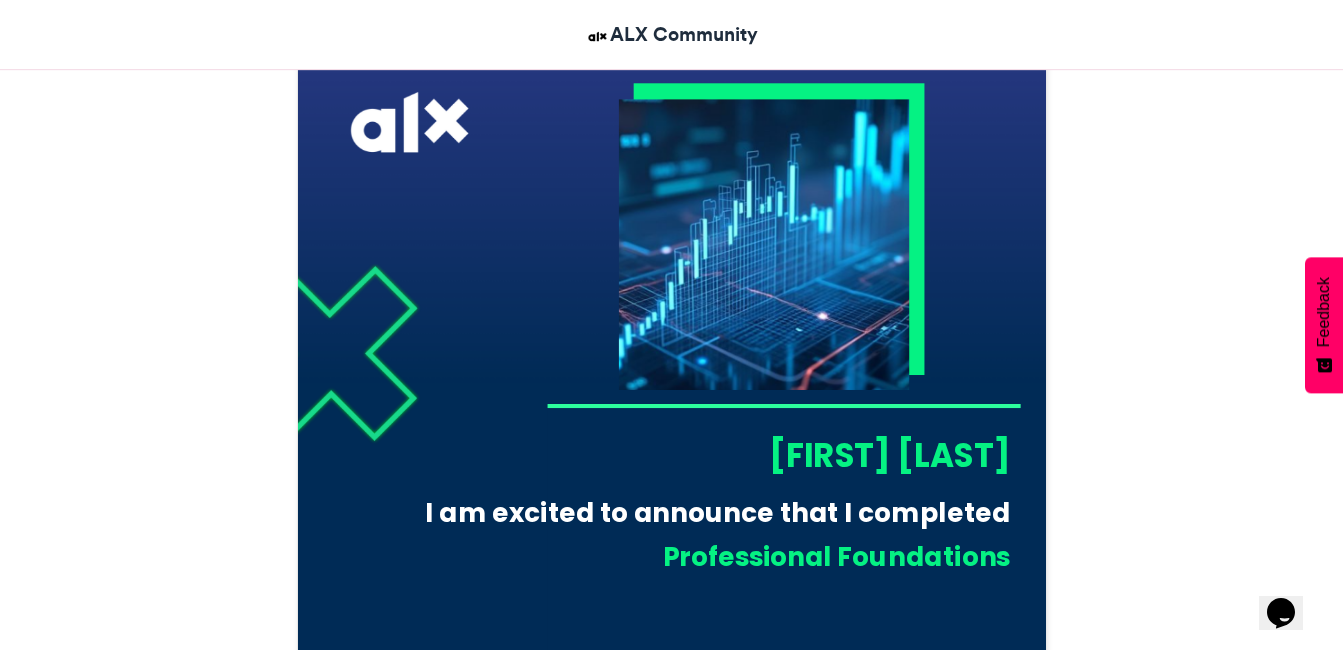 click on "[LAST] #ALXLevelUp
ALX Community
[DATE]
3356 Views 1469  Entries 306  Comments" at bounding box center (672, 1737) 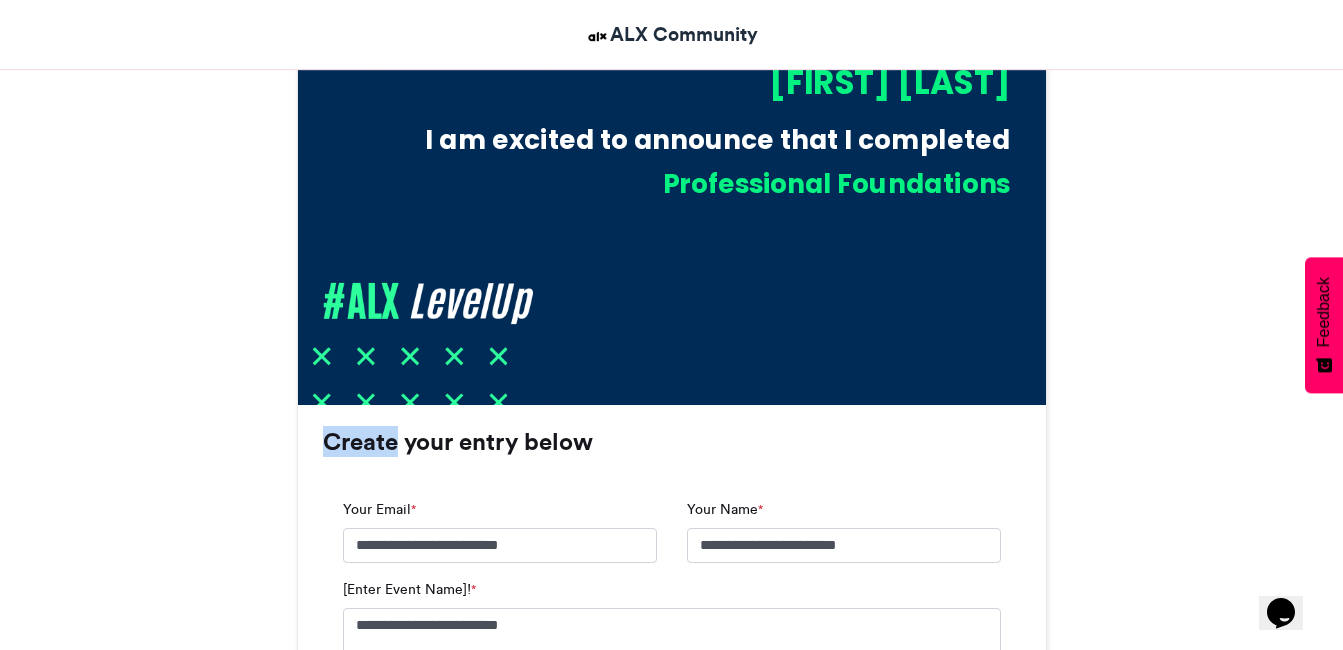 scroll, scrollTop: 1200, scrollLeft: 0, axis: vertical 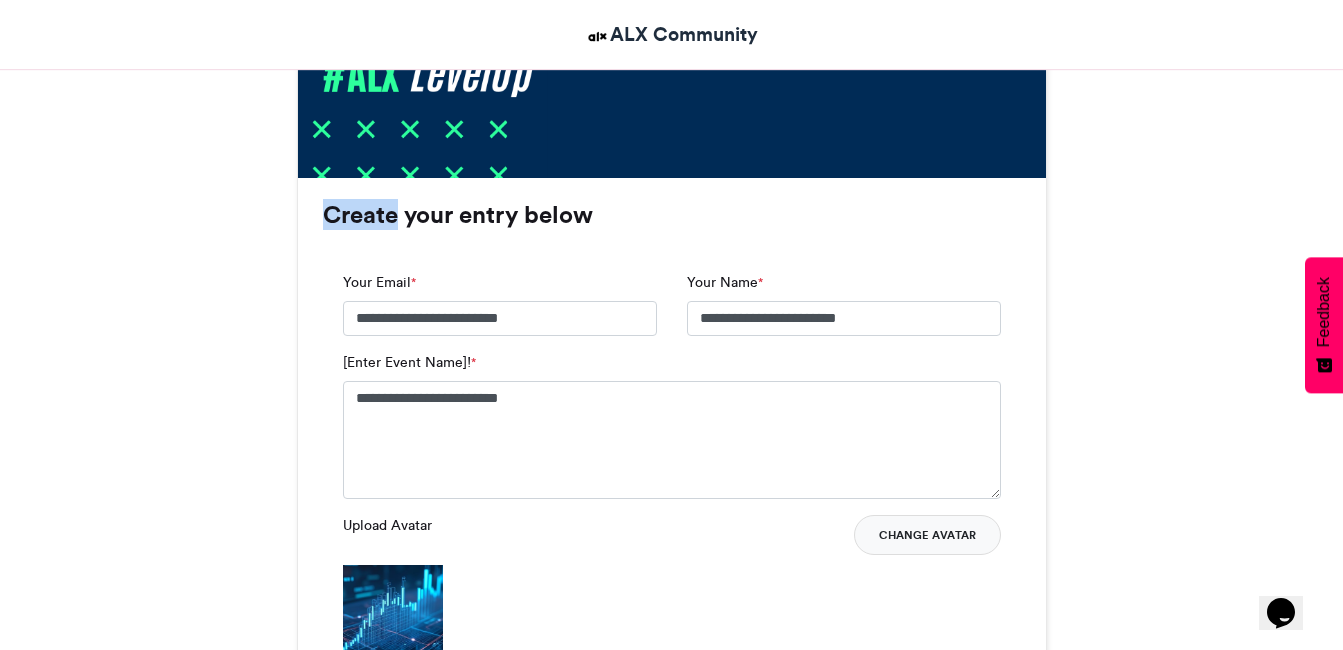 click on "Change Avatar" at bounding box center (927, 535) 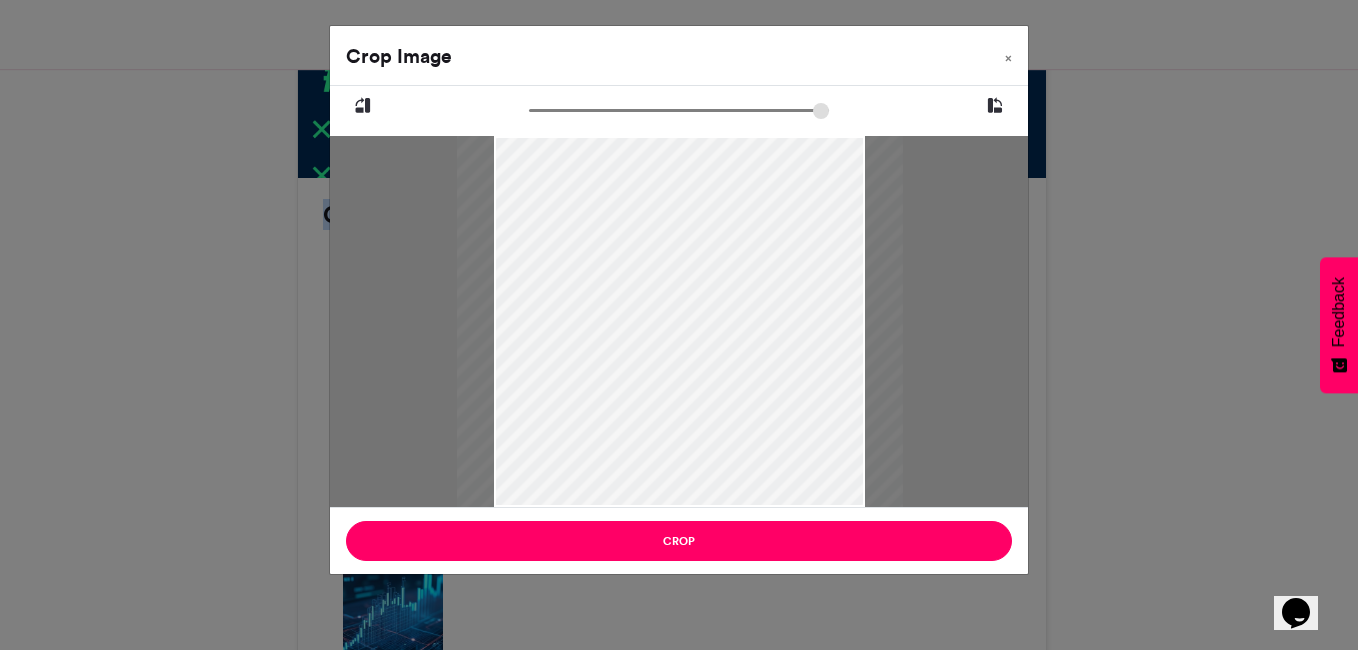 click at bounding box center (679, 110) 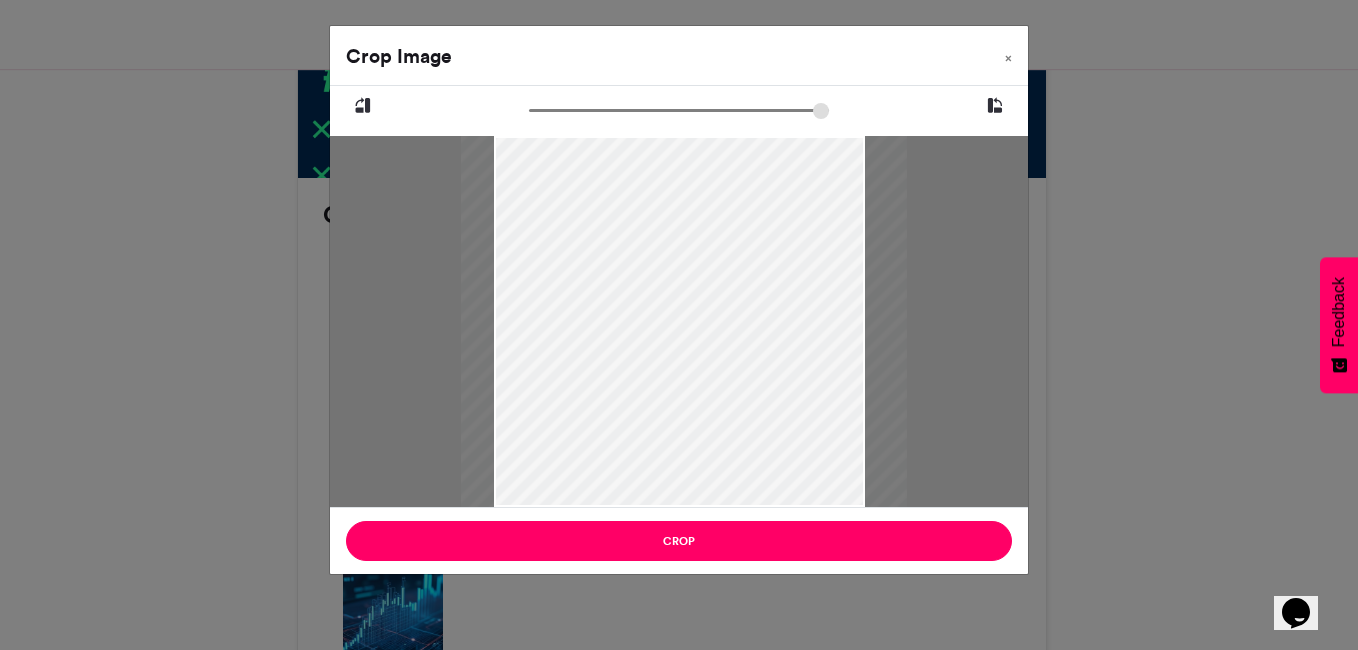 drag, startPoint x: 726, startPoint y: 401, endPoint x: 730, endPoint y: 384, distance: 17.464249 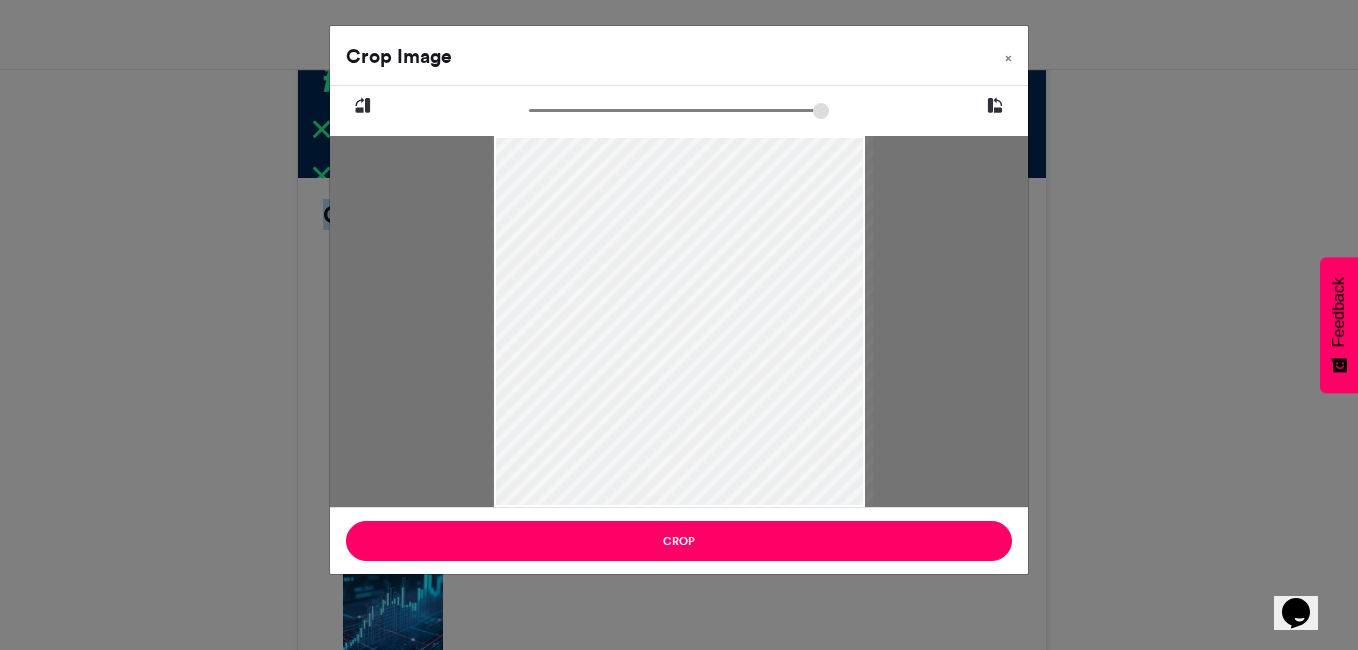 click at bounding box center [679, 110] 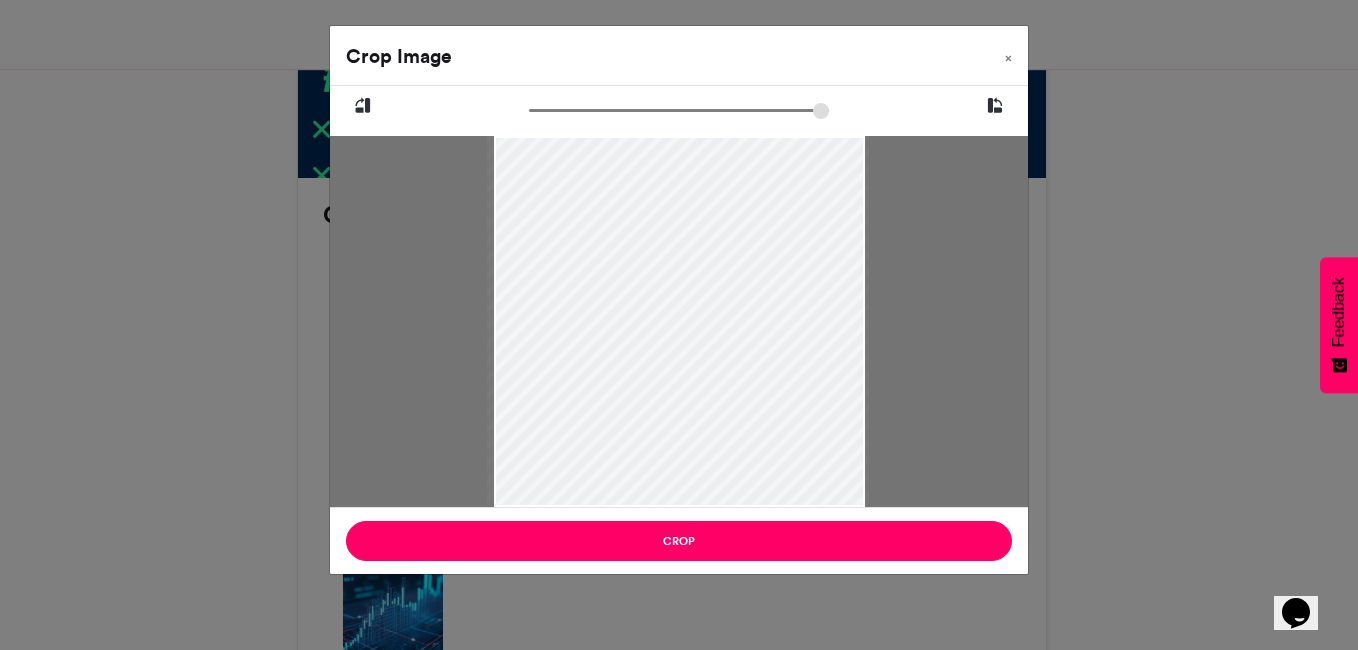 click at bounding box center [677, 316] 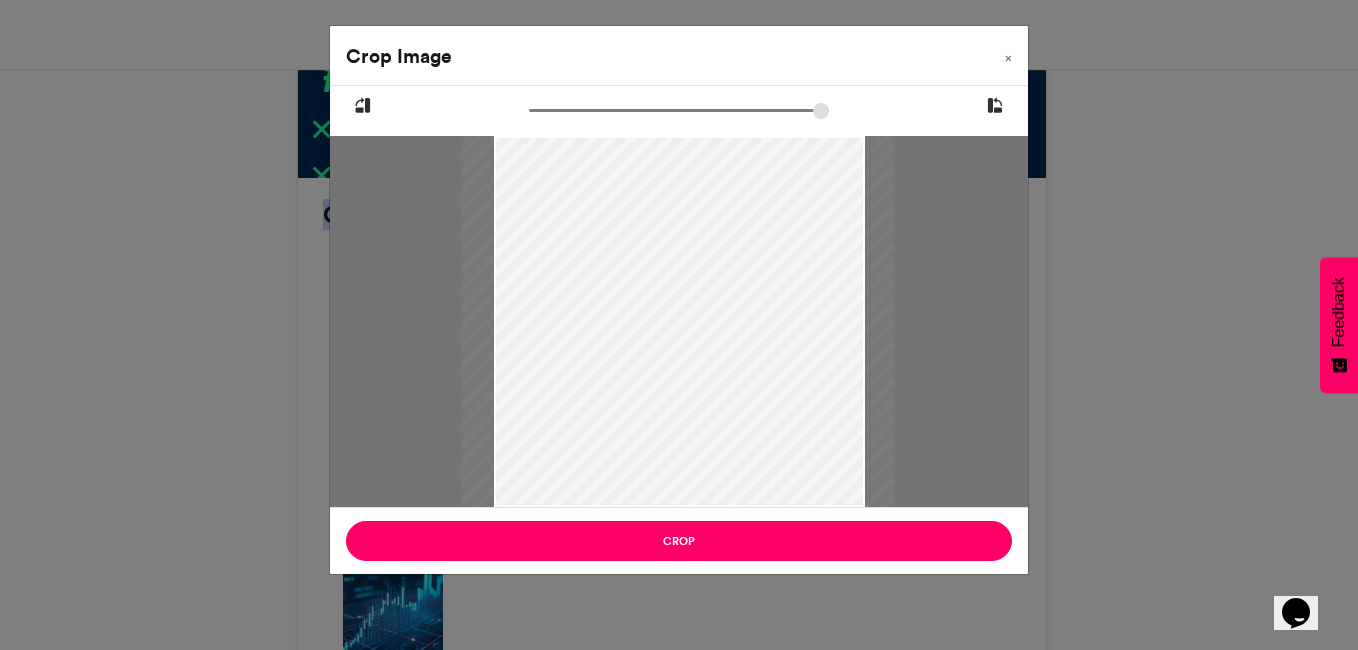 click at bounding box center (679, 110) 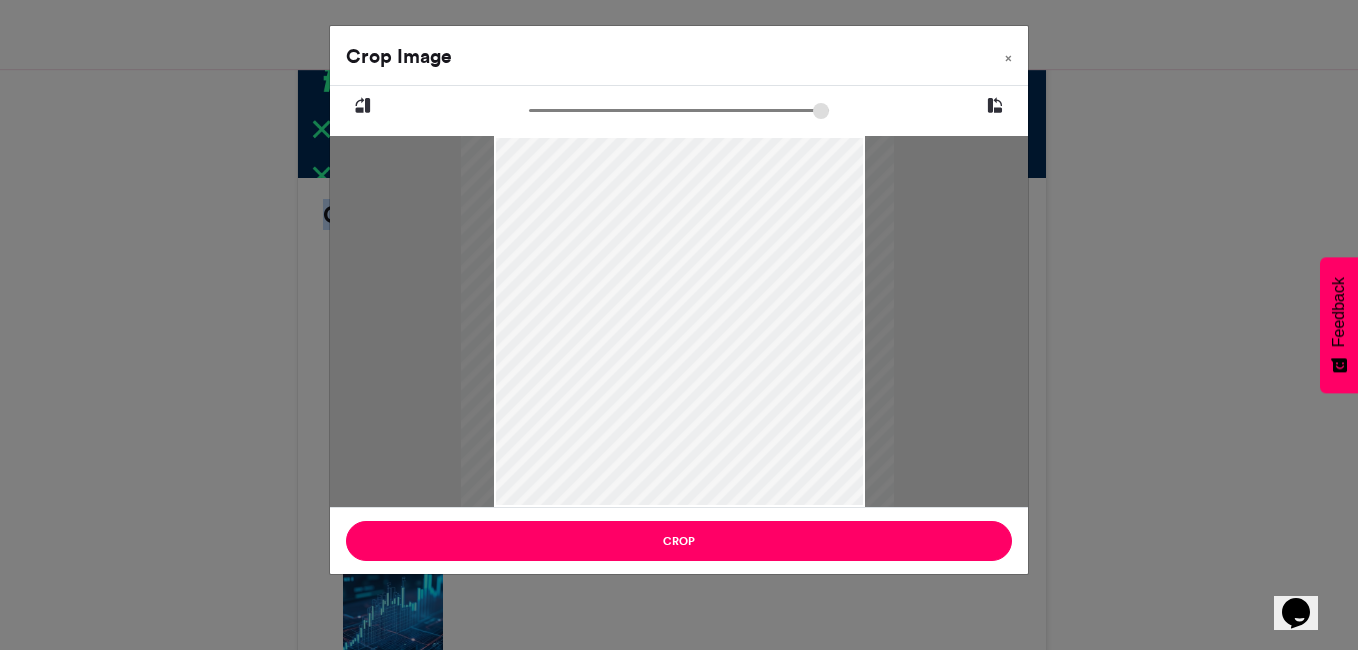 type on "****" 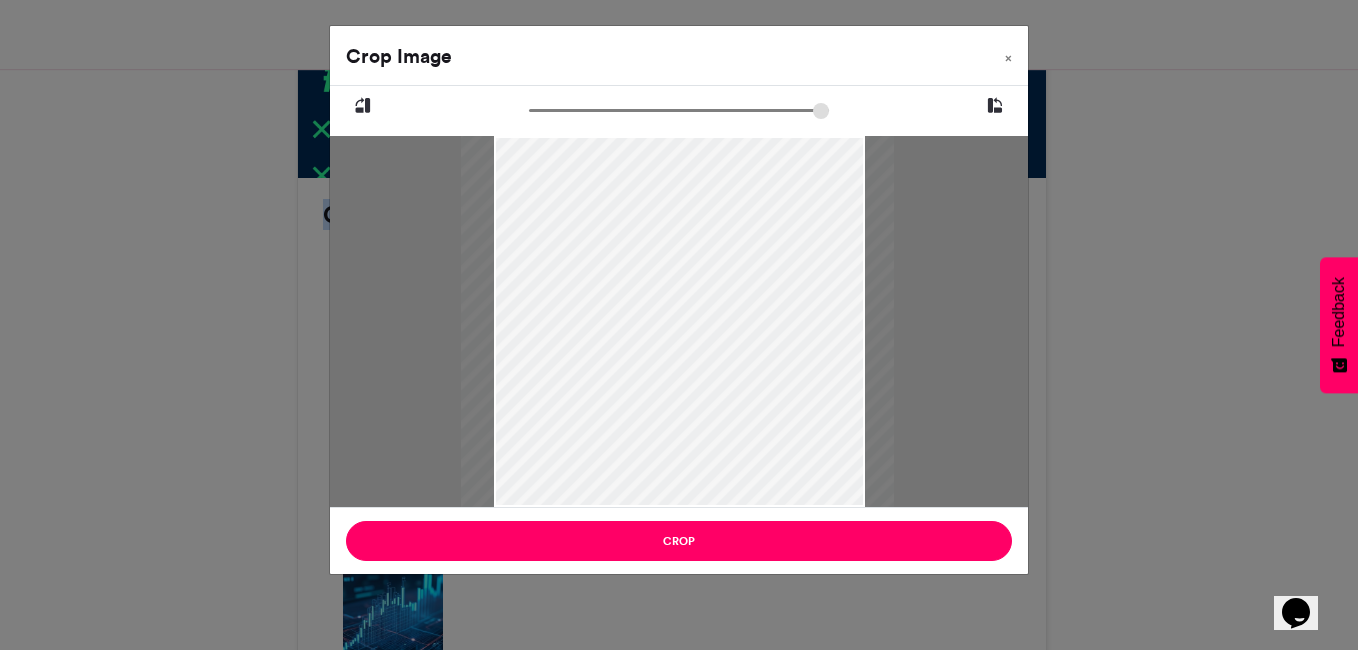 click at bounding box center (679, 110) 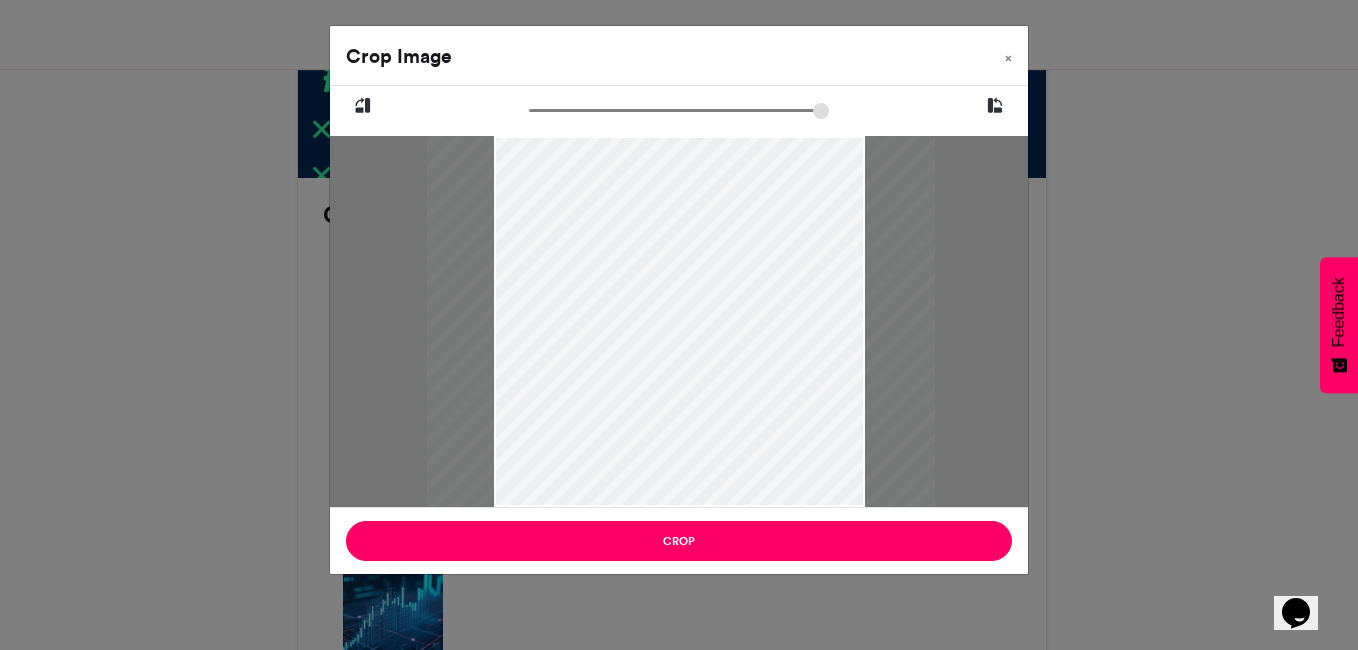 click at bounding box center [681, 315] 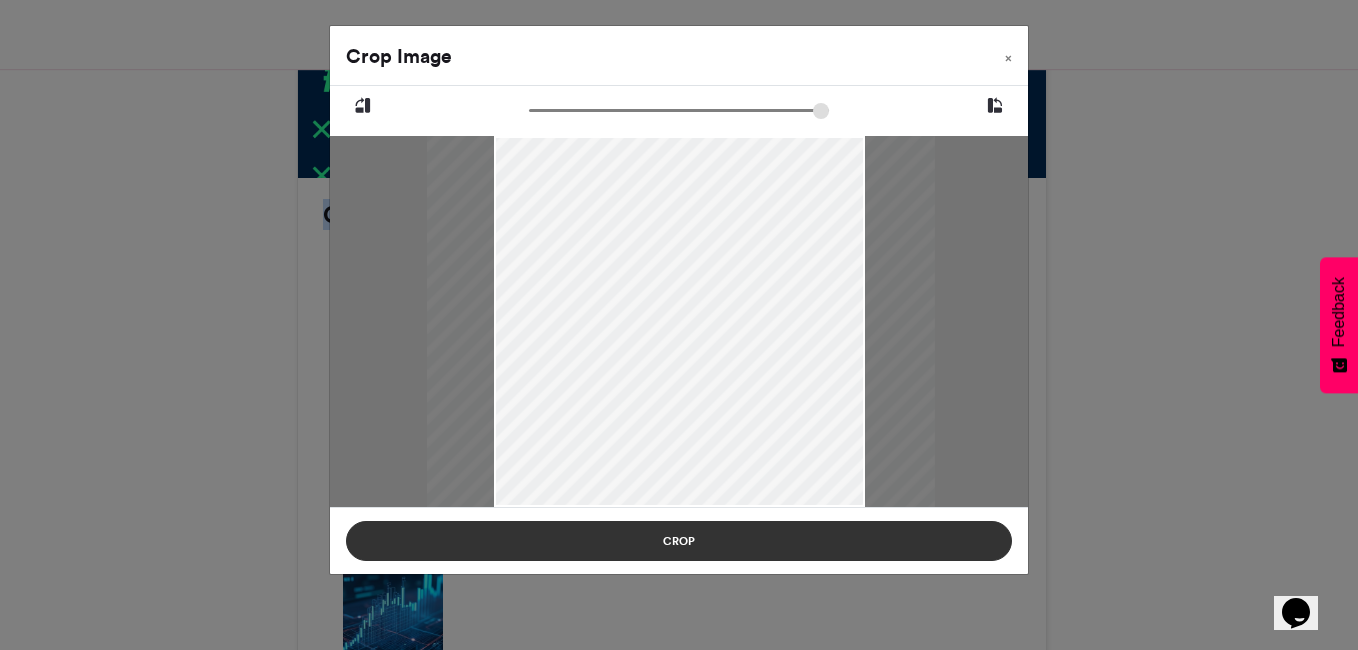 click on "Crop" at bounding box center [679, 541] 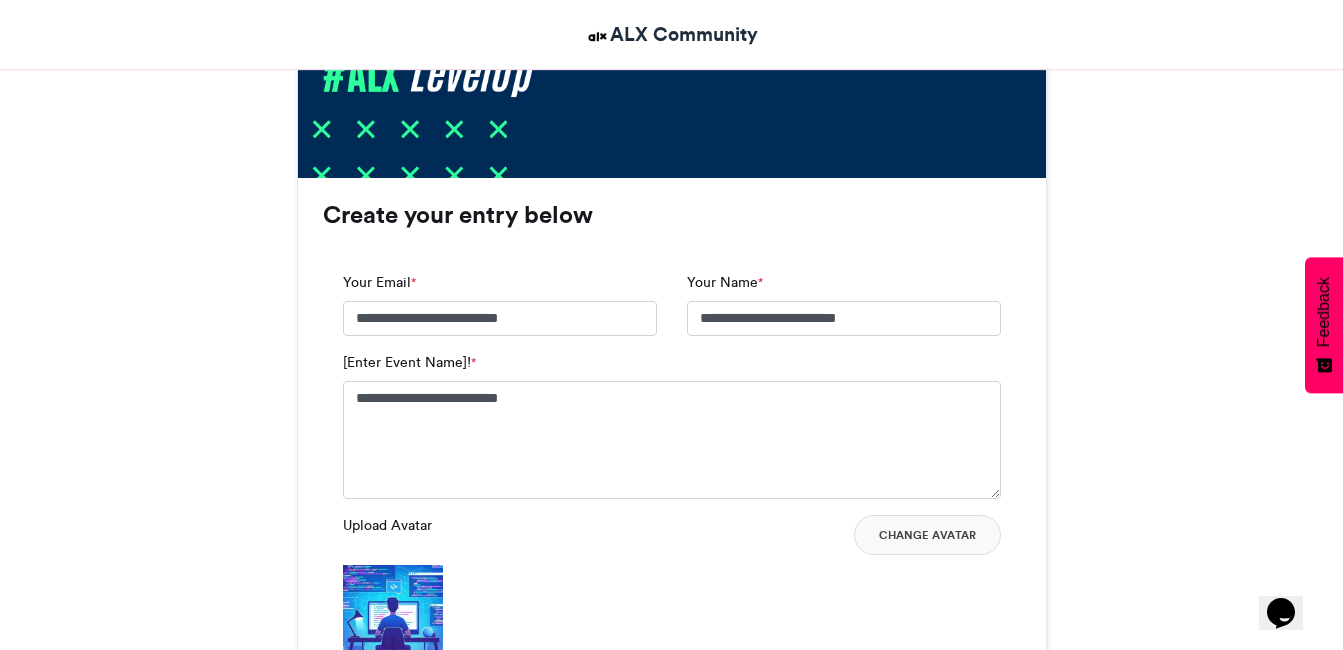 click on "**********" at bounding box center [672, 585] 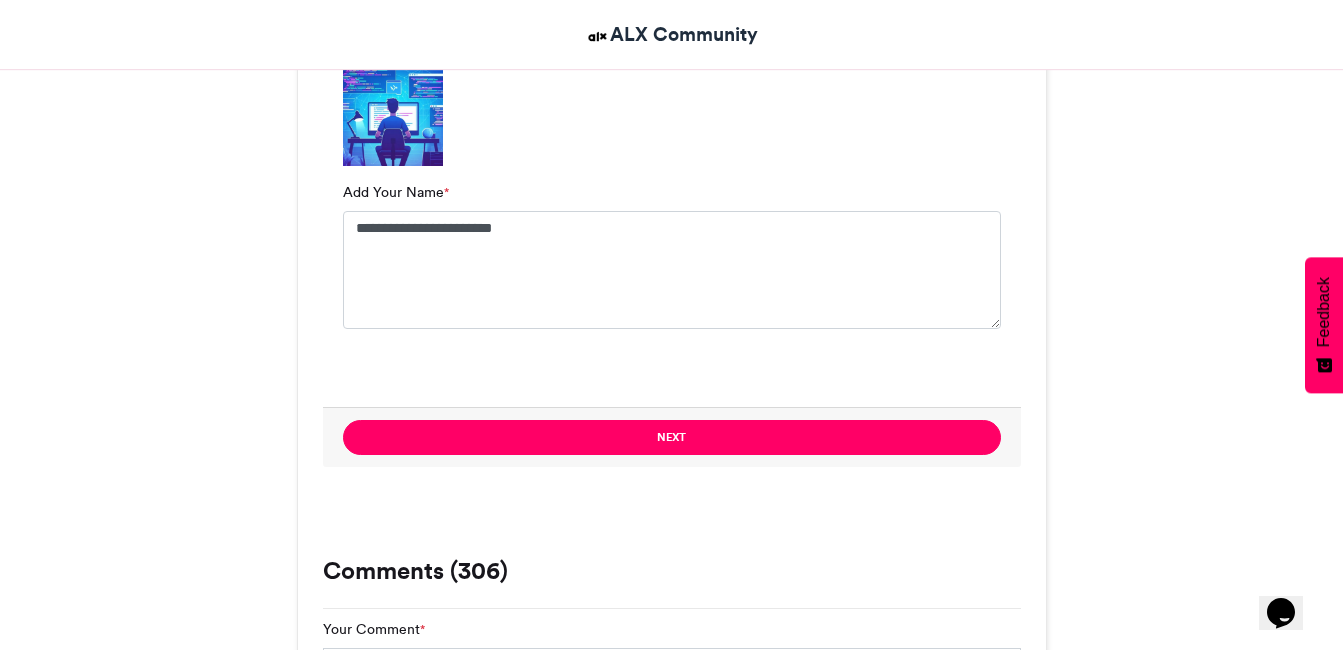 scroll, scrollTop: 1800, scrollLeft: 0, axis: vertical 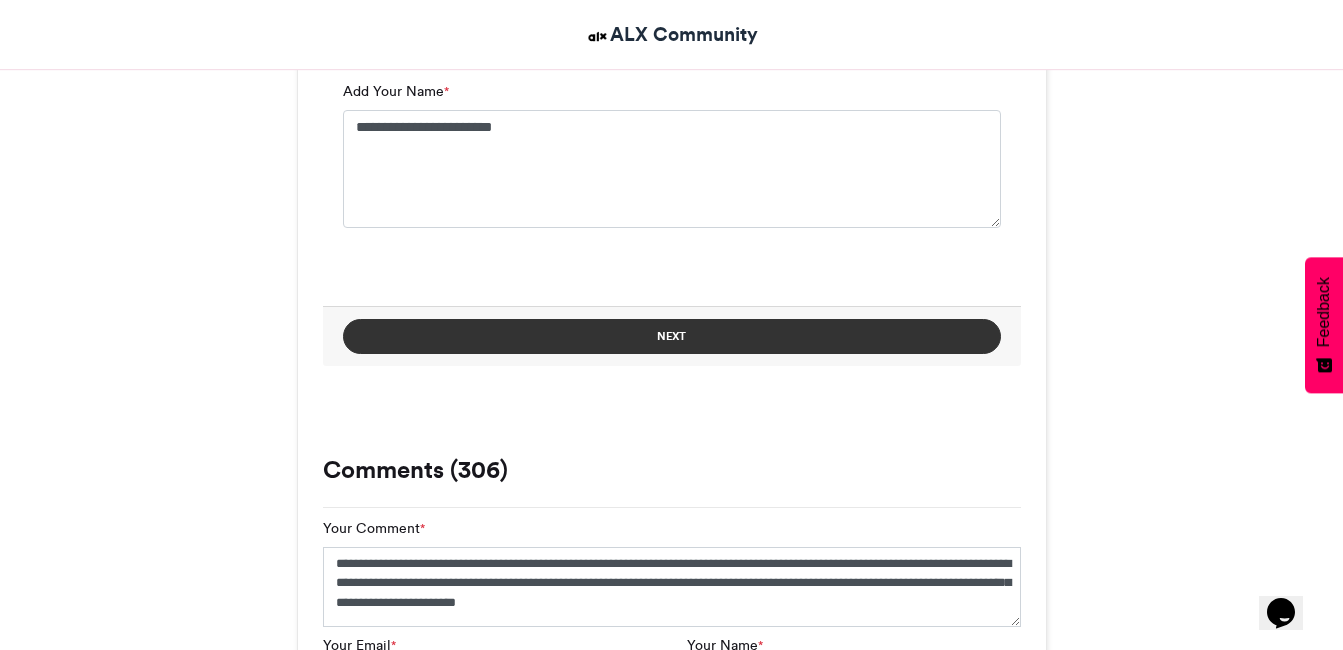 click on "Next" at bounding box center (672, 336) 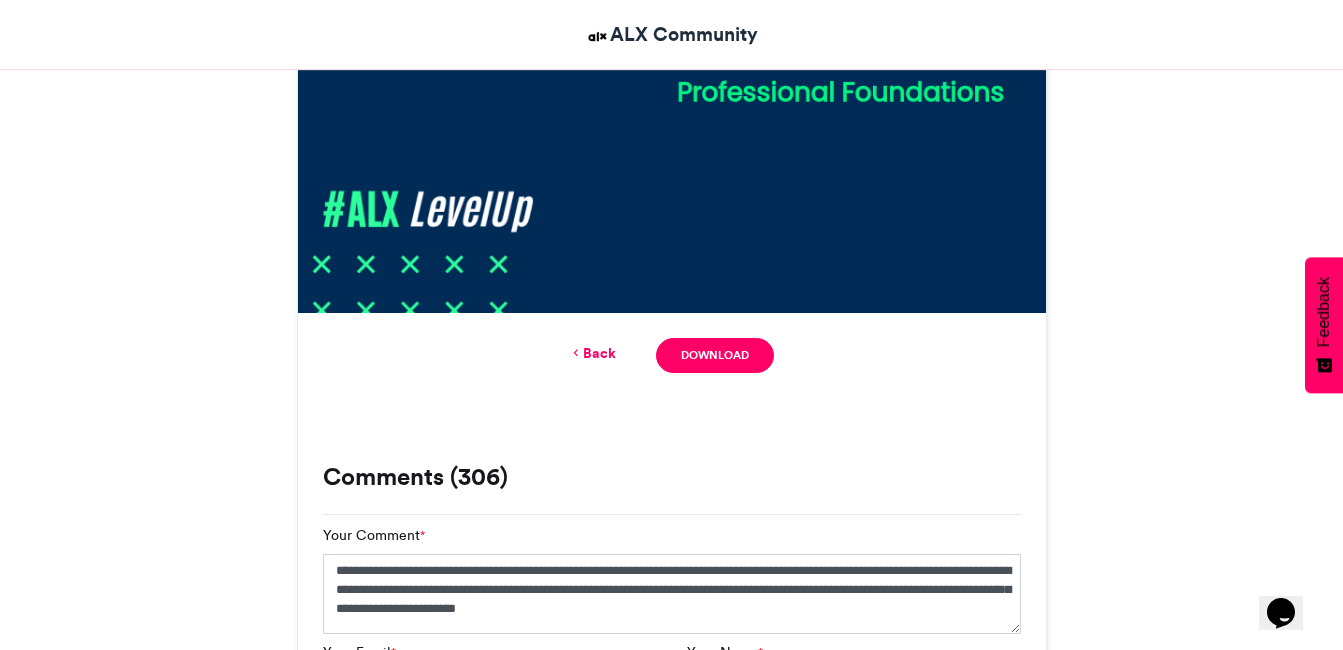 scroll, scrollTop: 1114, scrollLeft: 0, axis: vertical 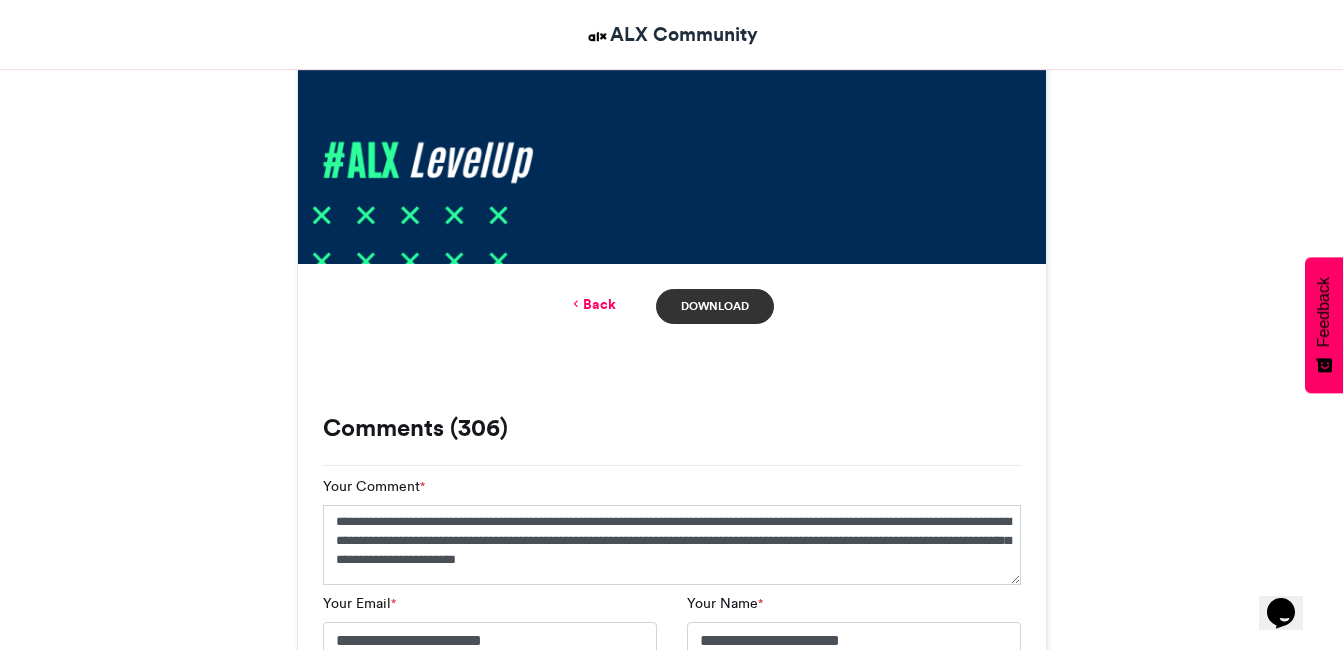 click on "Download" at bounding box center [714, 306] 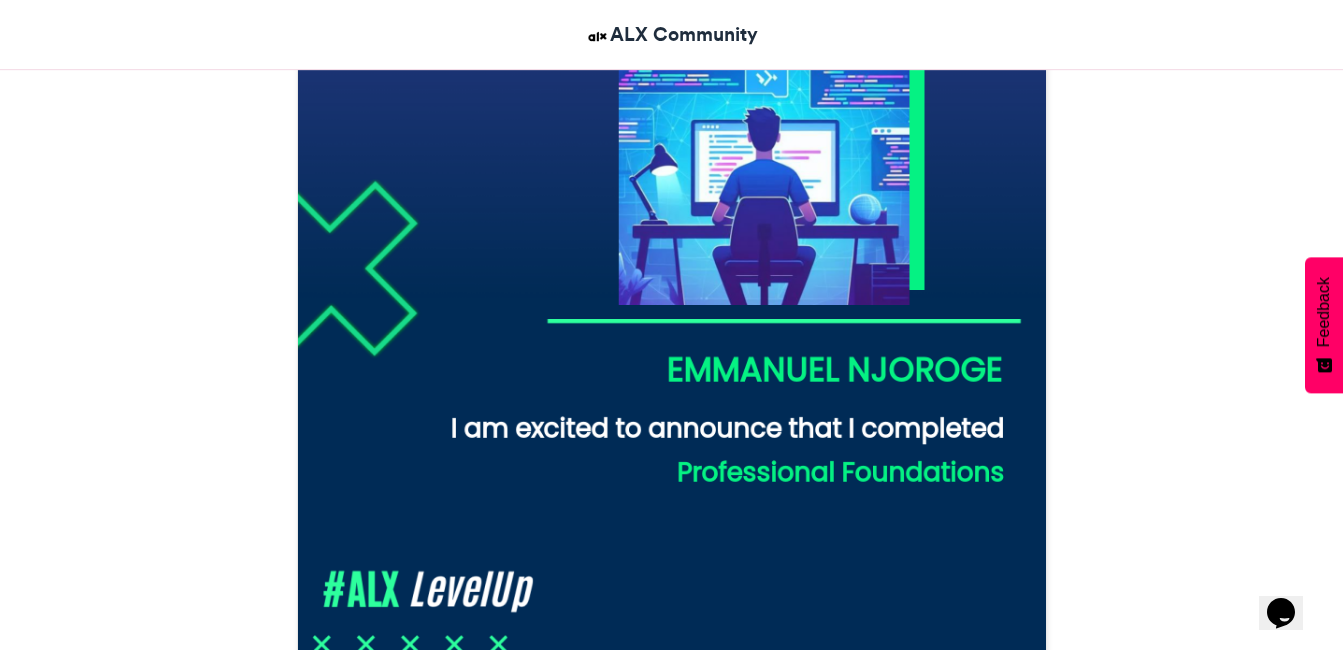 scroll, scrollTop: 700, scrollLeft: 0, axis: vertical 